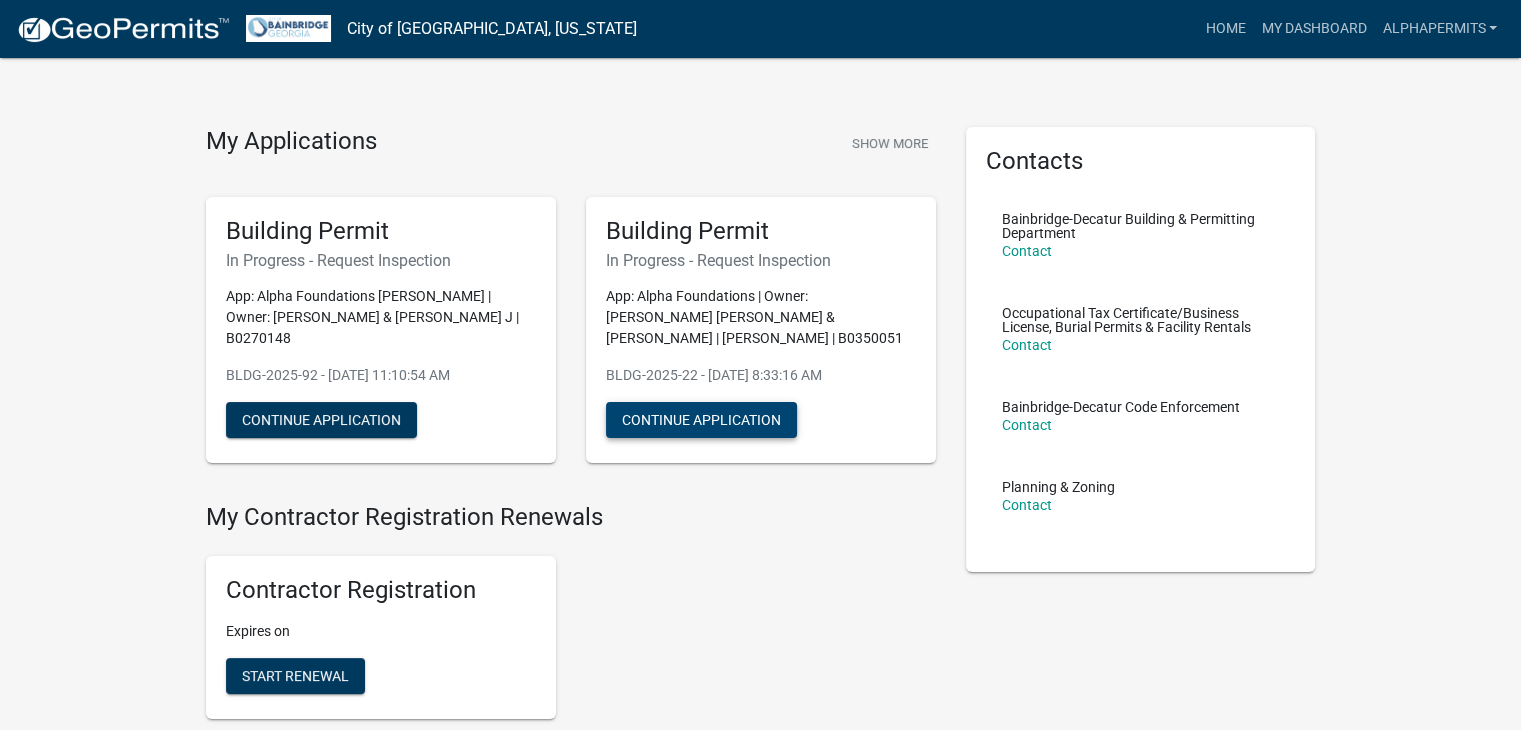 scroll, scrollTop: 0, scrollLeft: 0, axis: both 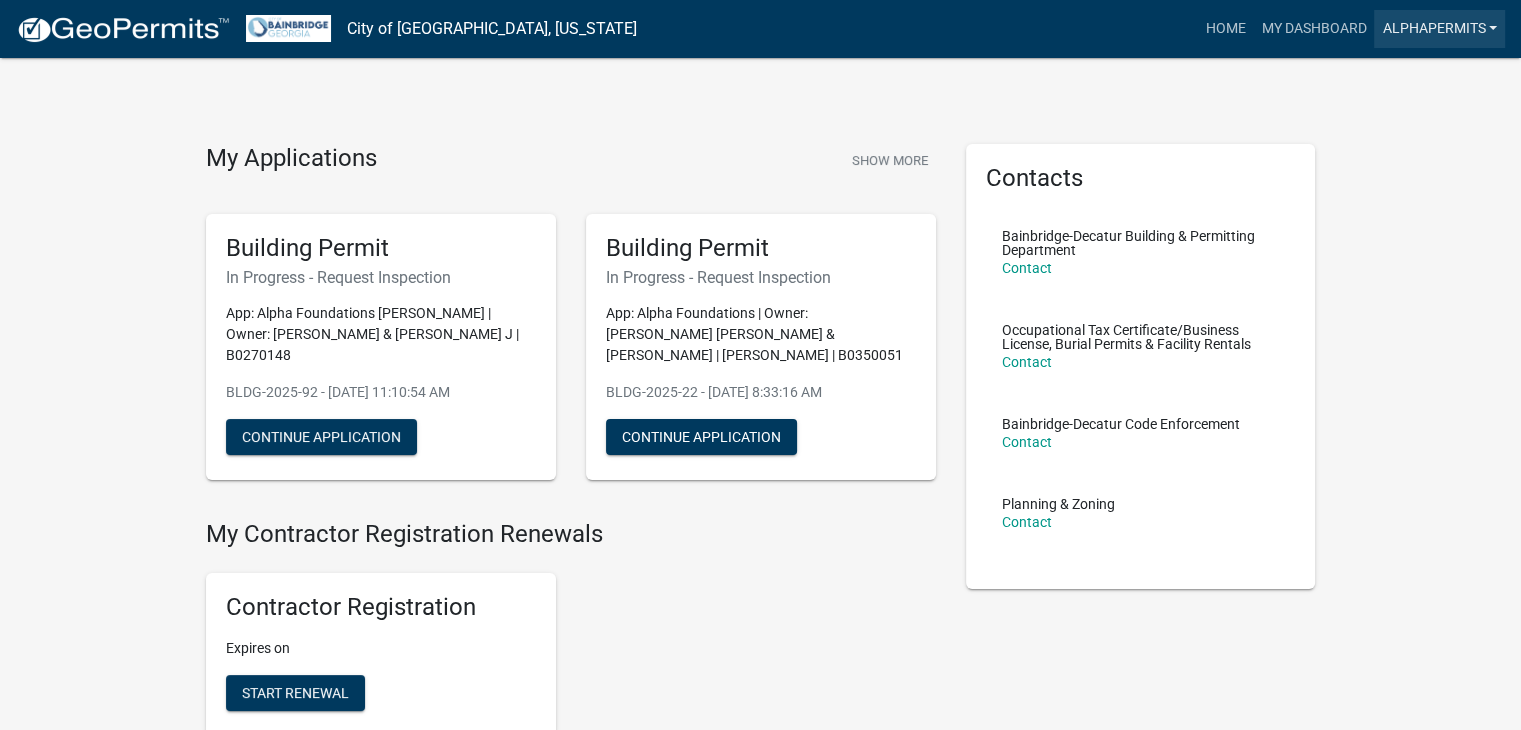 click on "AlphaPermits" at bounding box center (1439, 29) 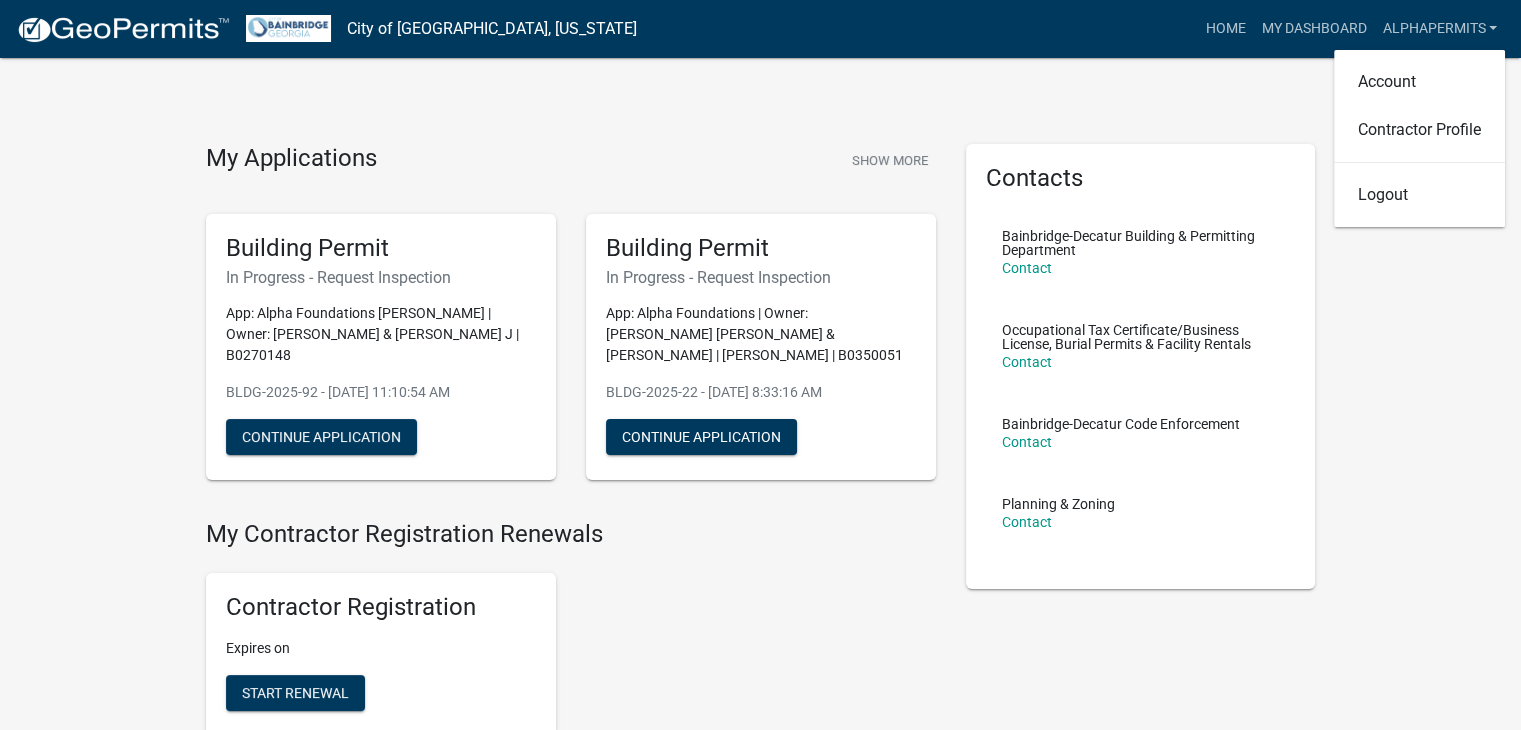 click on "My Applications  Show More  Building Permit   In Progress - Request Inspection  App: Alpha Foundations Sheila Searcy | Owner: PENELA FRANCISCO III & STARLA J | B0270148  BLDG-2025-92 - May 8, 2025, 11:10:54 AM   Continue Application  Building Permit   In Progress - Request Inspection  App: Alpha Foundations | Owner: CALHOUN SABRINA LEE & POWELL | KATHERINE CELESTE | B0350051  BLDG-2025-22 - Feb 5, 2025, 8:33:16 AM   Continue Application  My Contractor Registration Renewals Contractor Registration Expires on  Start Renewal My Renewals Occupational Tax Certificate (i.e. Business License) Alpha Foundations | Effective Date: 01/01/2025 Expires on 12/31/2025 Start Renewal  There are no applications  Code Enforcement Planning & Zoning Occupational Tax Building  There are no applications  Building  Contacts   Bainbridge-Decatur Building & Permitting Department   Contact   Occupational Tax Certificate/Business License,  Burial Permits & Facility Rentals   Contact   Bainbridge-Decatur Code Enforcement   Contact" 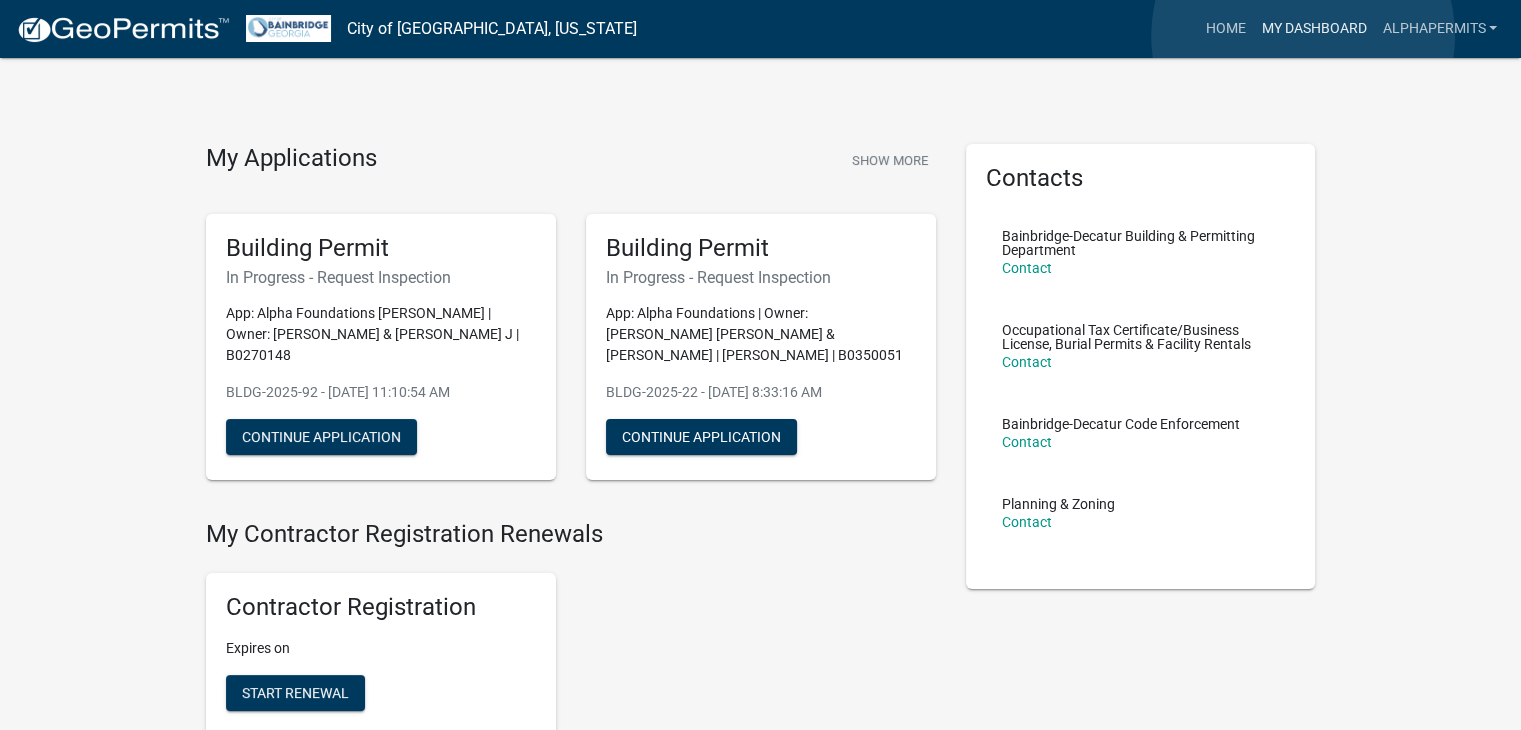 click on "My Dashboard" at bounding box center (1313, 29) 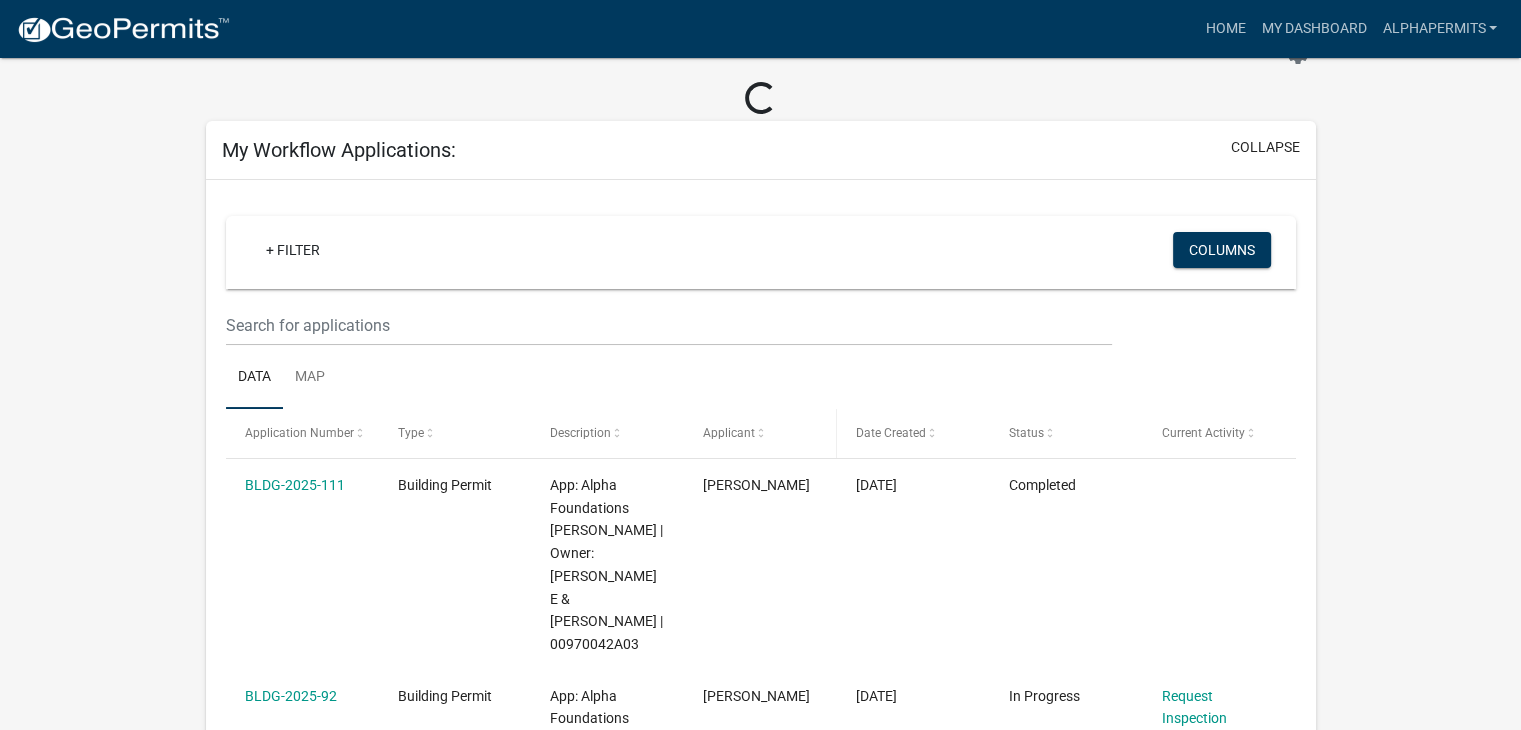 scroll, scrollTop: 0, scrollLeft: 0, axis: both 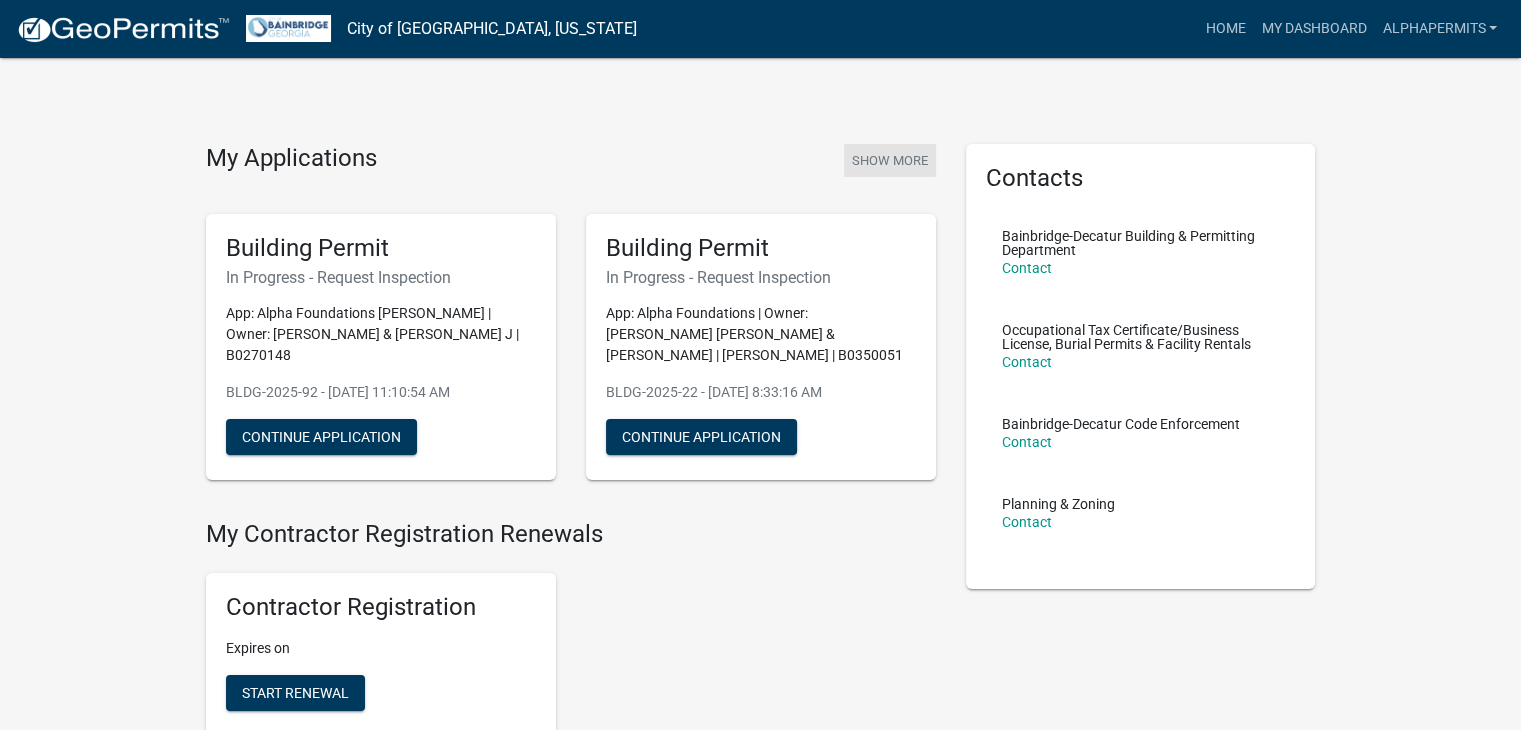 click on "Show More" 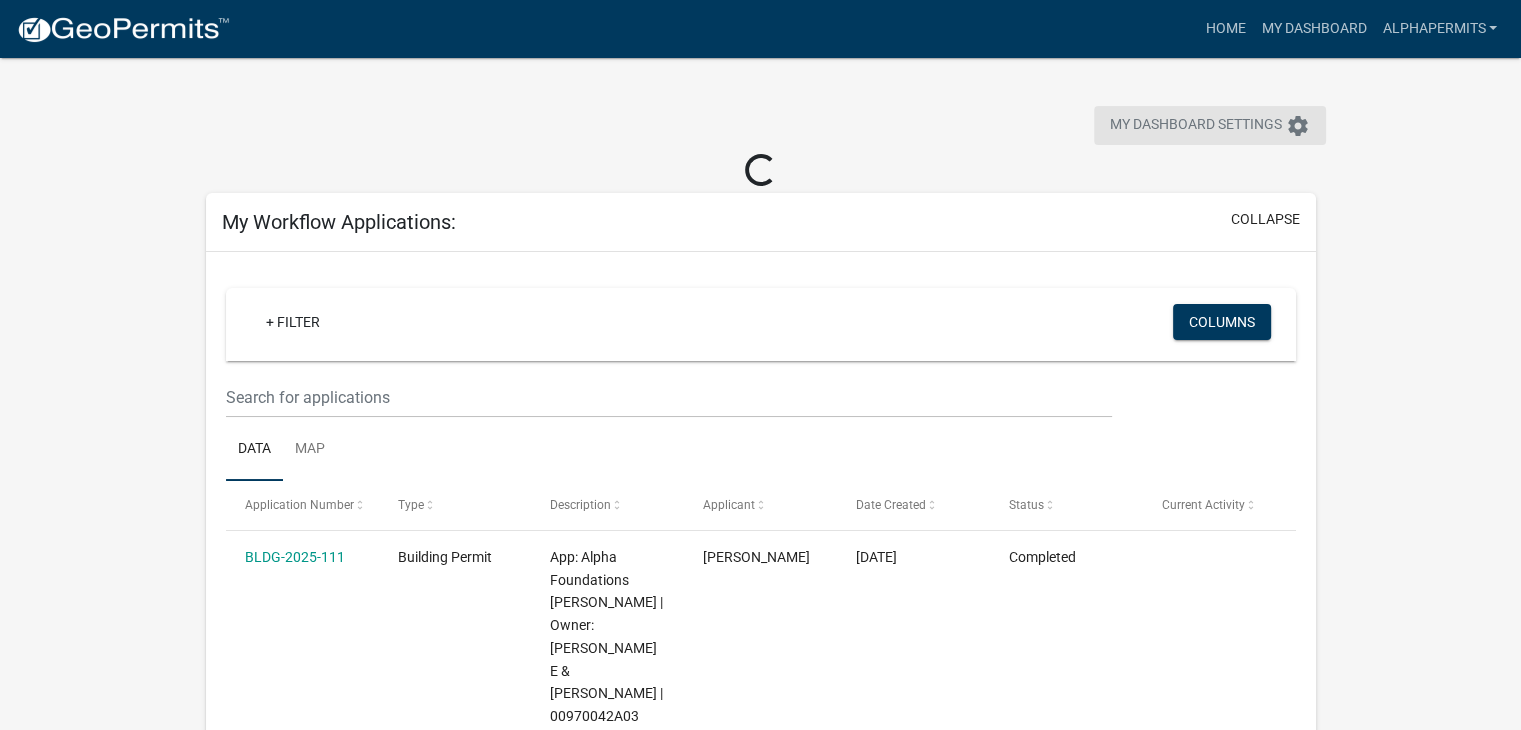 click on "settings" 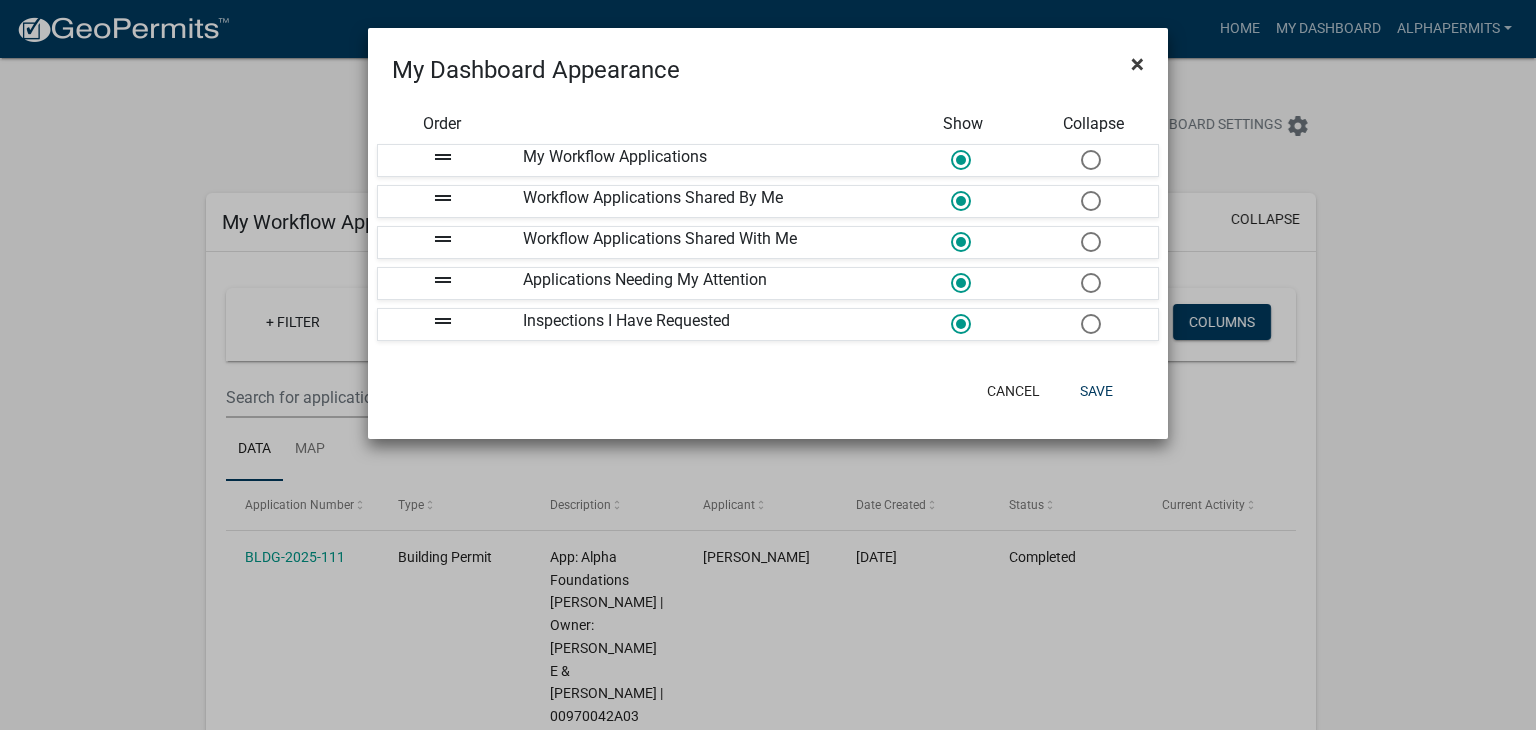 click on "×" 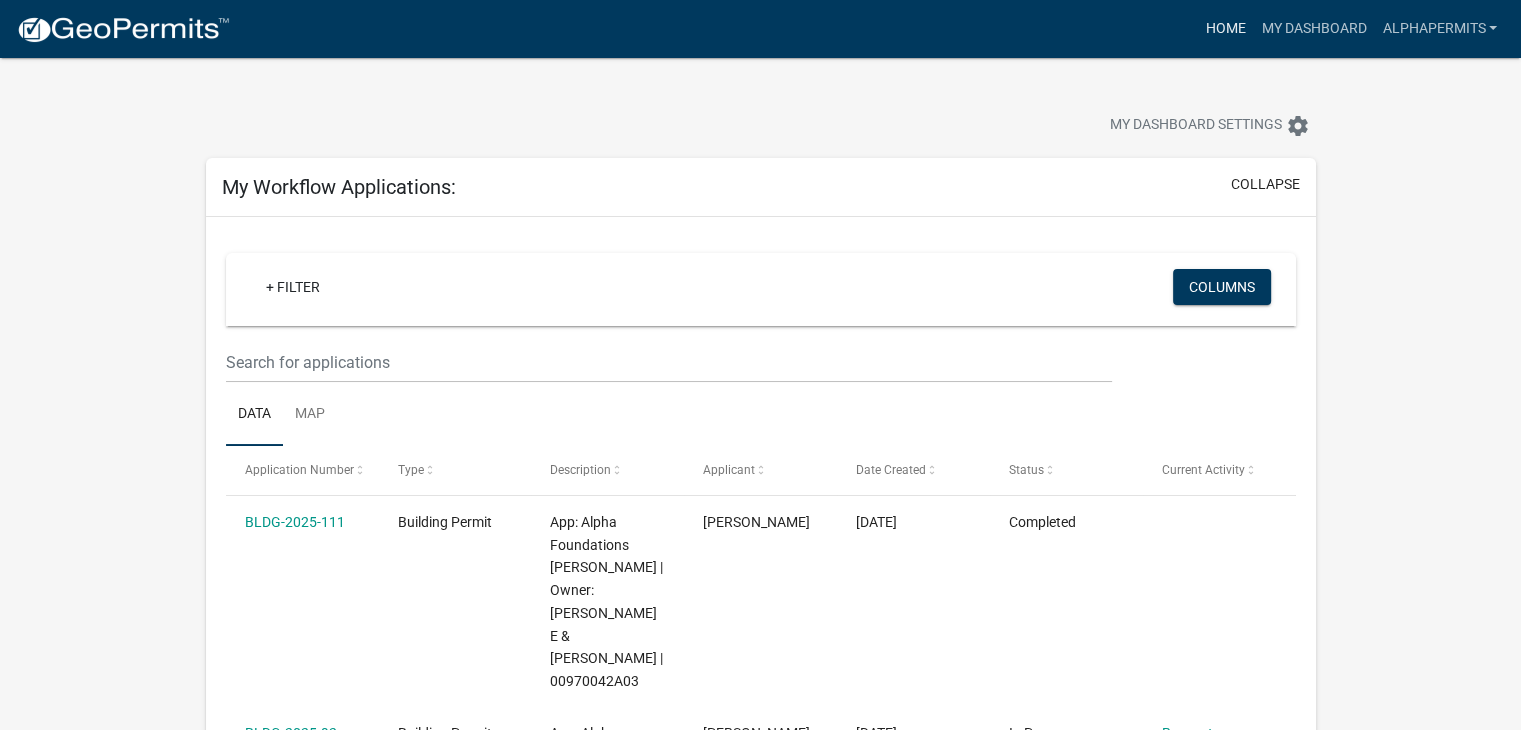 click on "Home" at bounding box center [1225, 29] 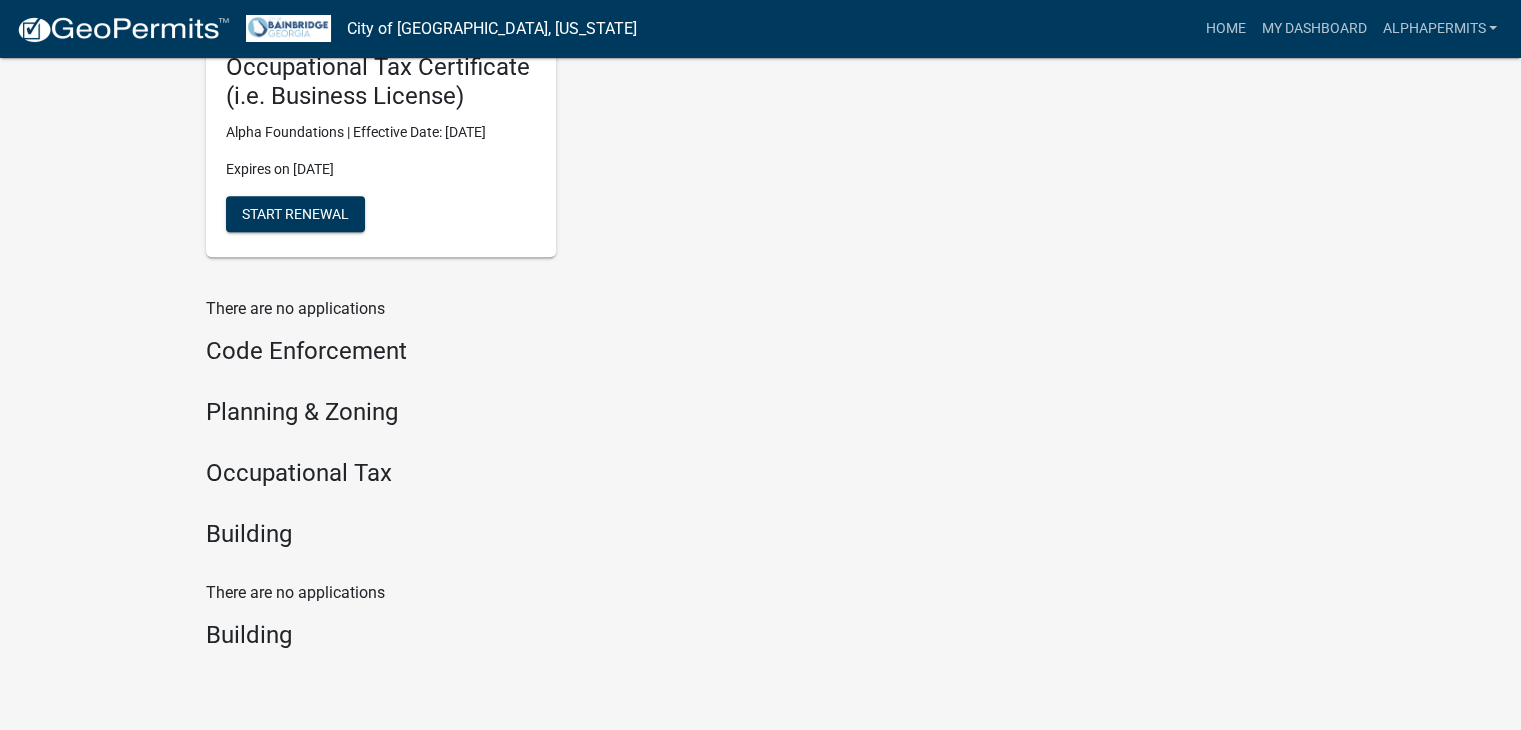 scroll, scrollTop: 880, scrollLeft: 0, axis: vertical 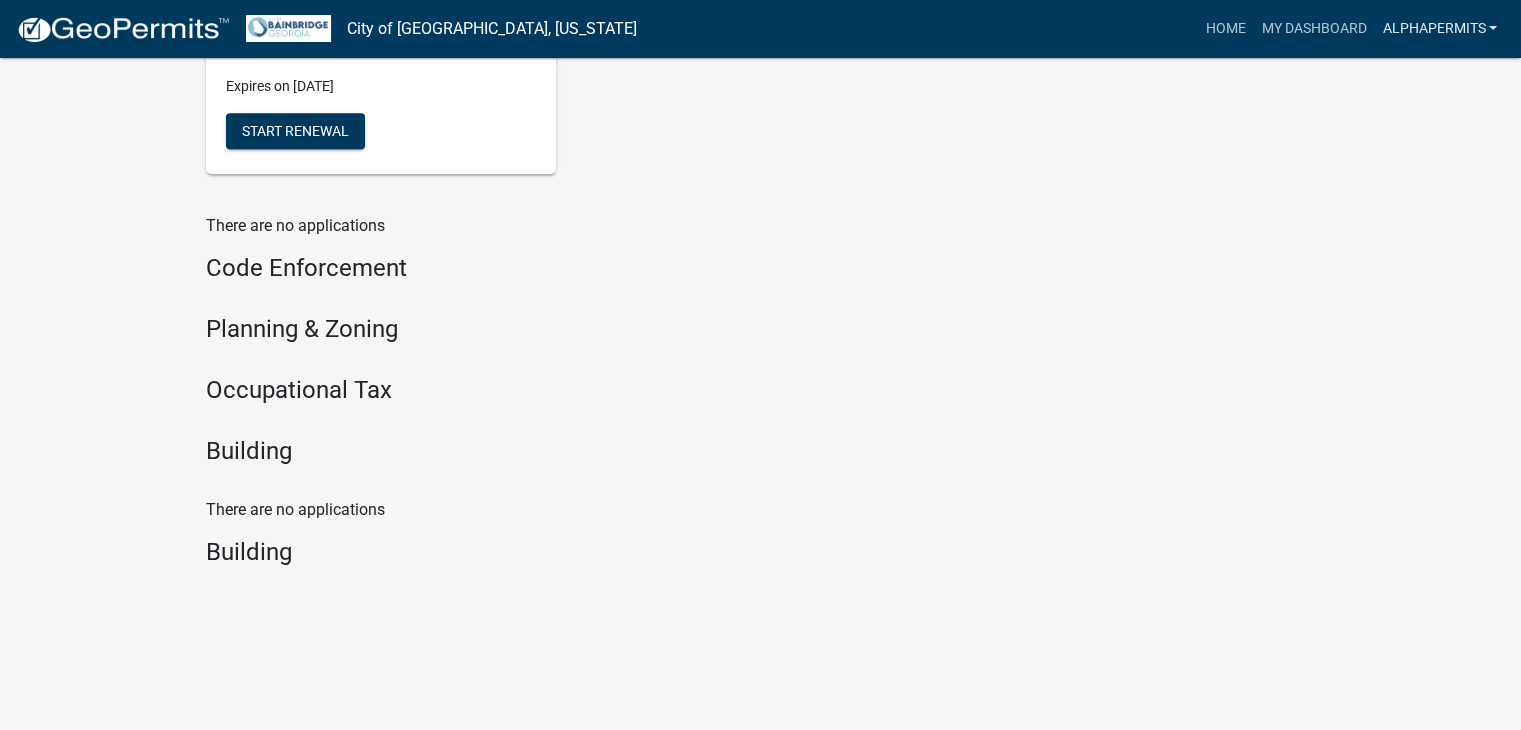 click on "AlphaPermits" at bounding box center (1439, 29) 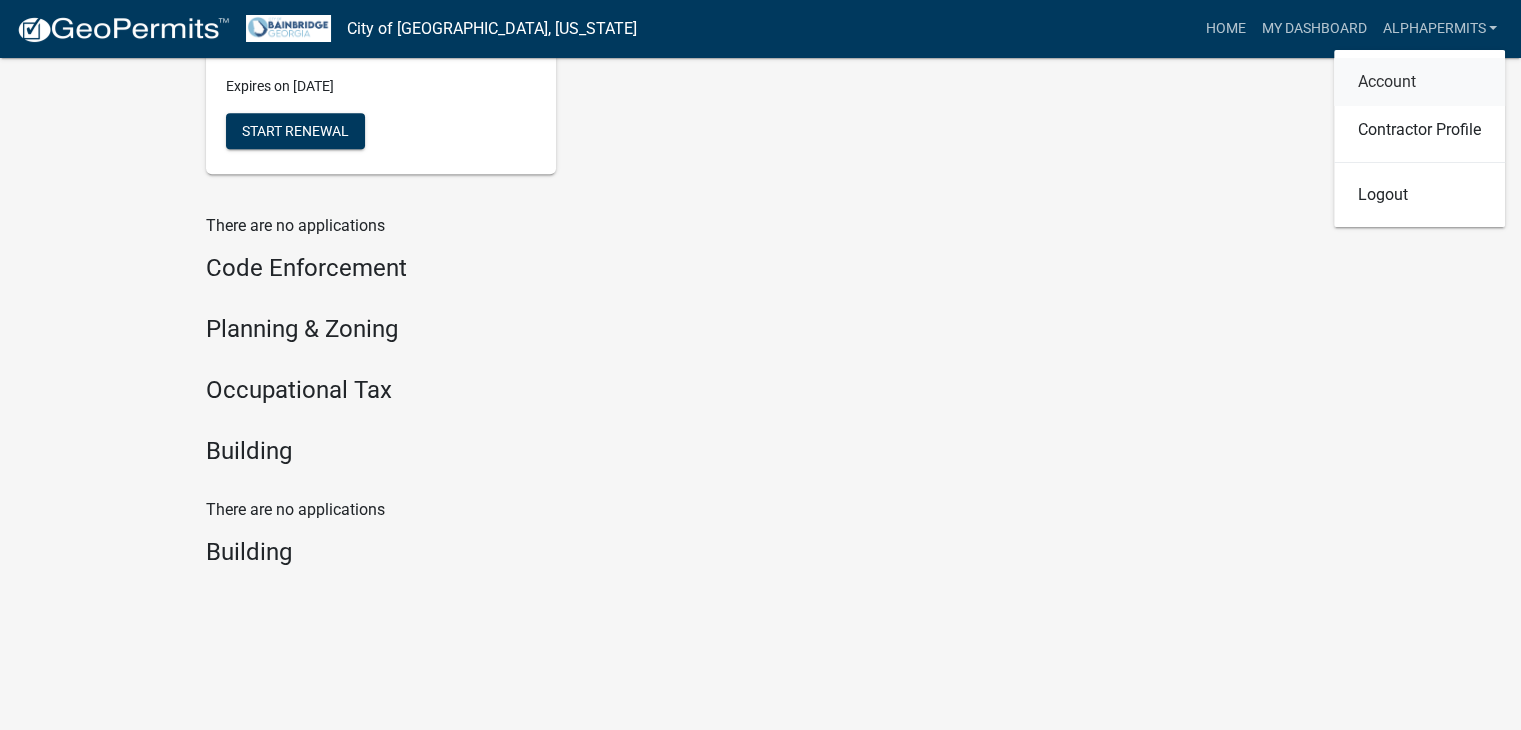 click on "Account" at bounding box center [1419, 82] 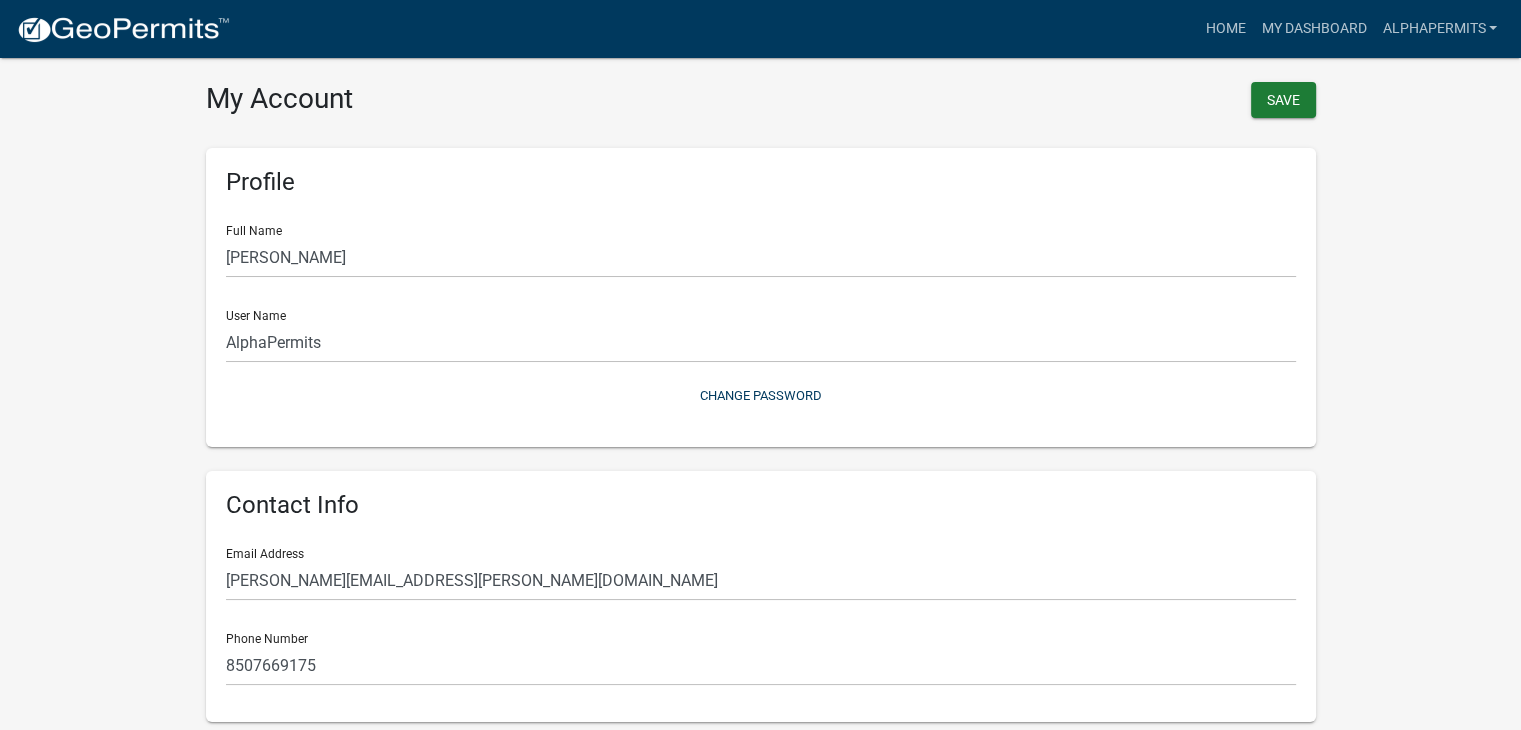 scroll, scrollTop: 400, scrollLeft: 0, axis: vertical 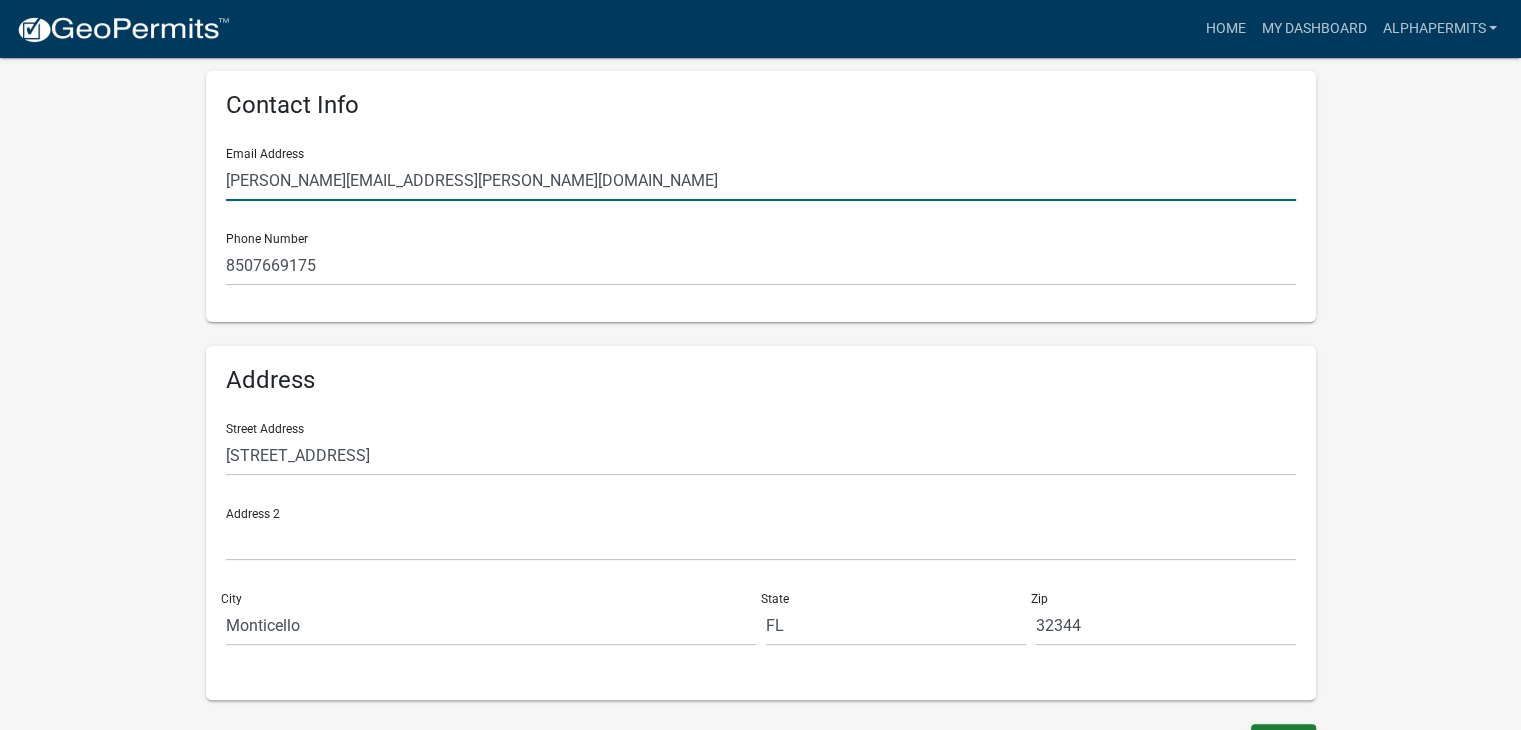 click on "[PERSON_NAME][EMAIL_ADDRESS][PERSON_NAME][DOMAIN_NAME]" 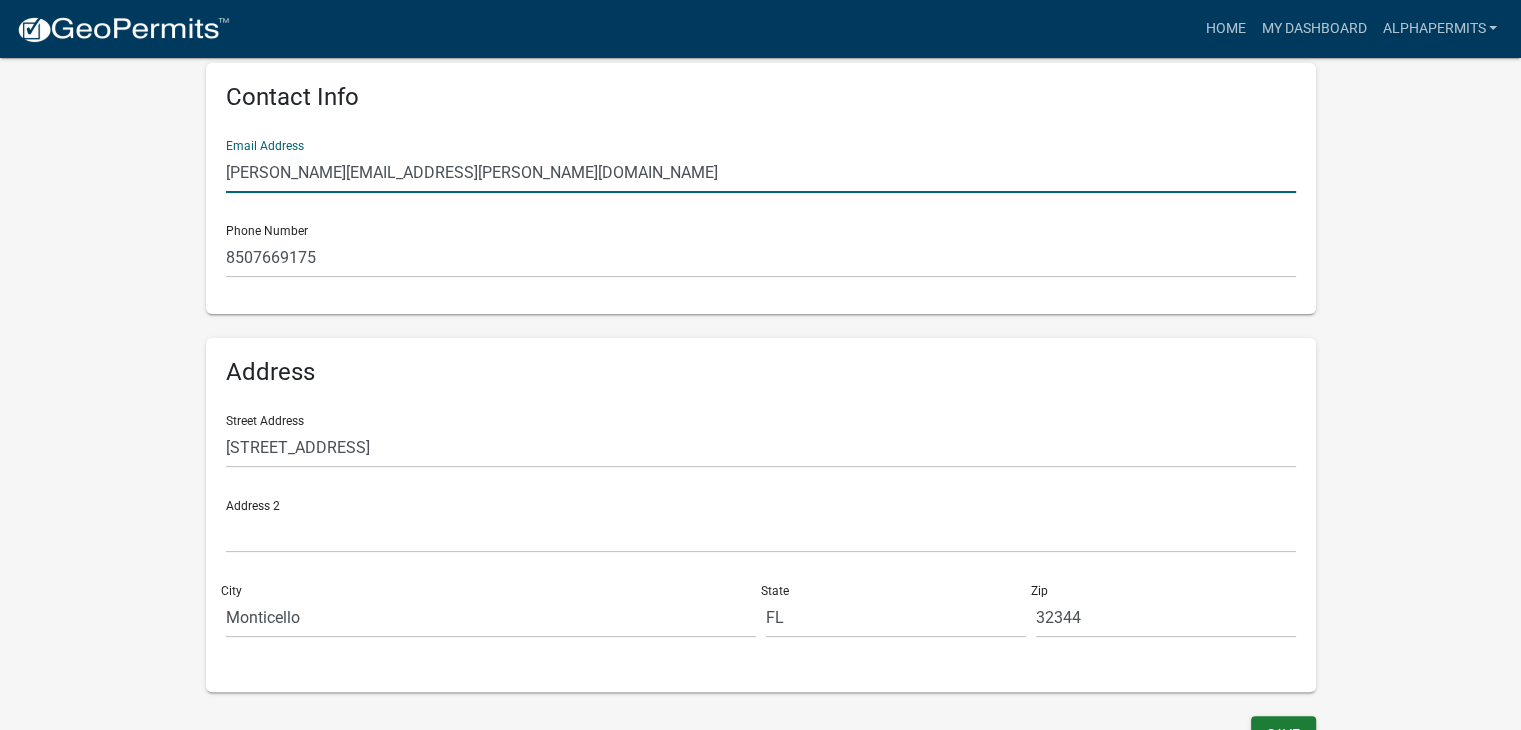scroll, scrollTop: 435, scrollLeft: 0, axis: vertical 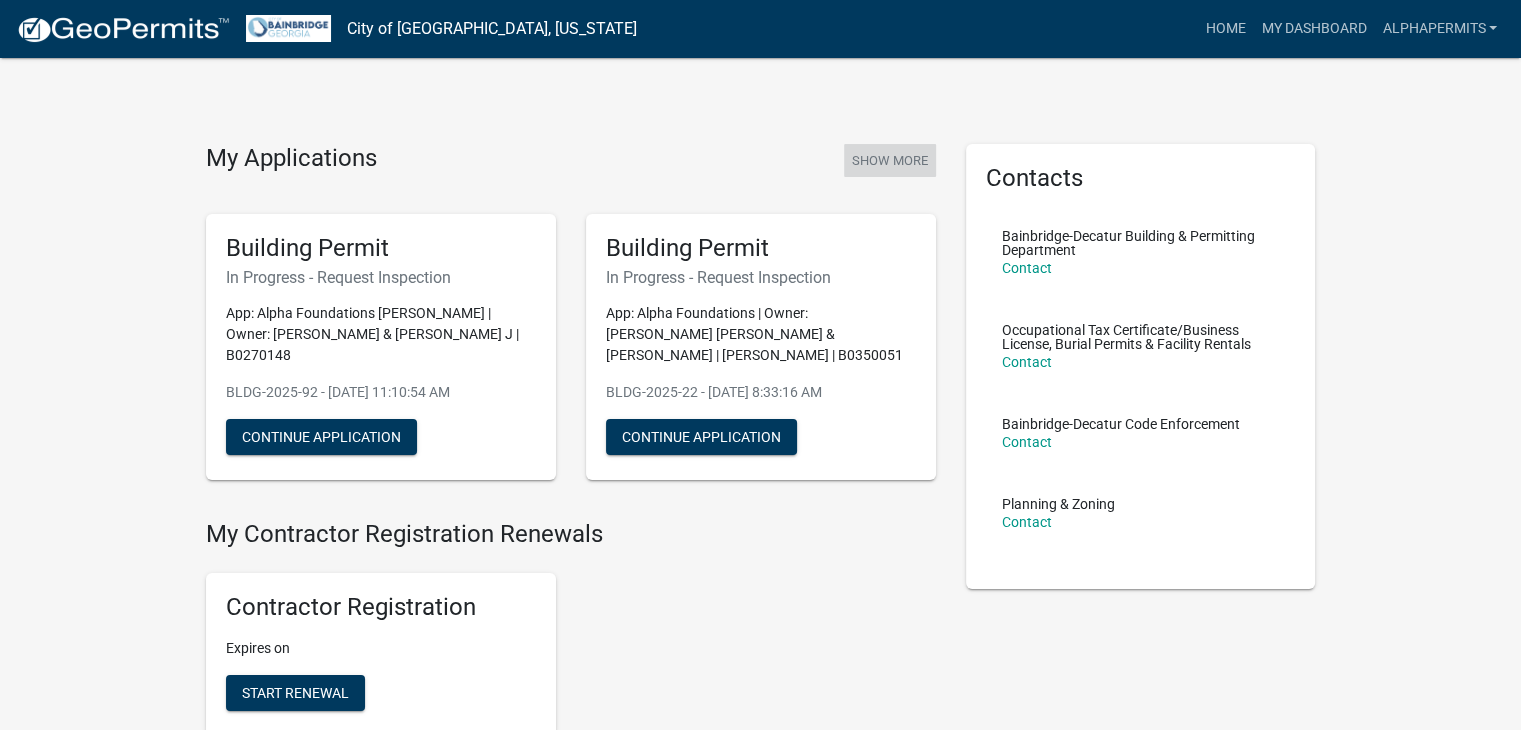 click on "Show More" 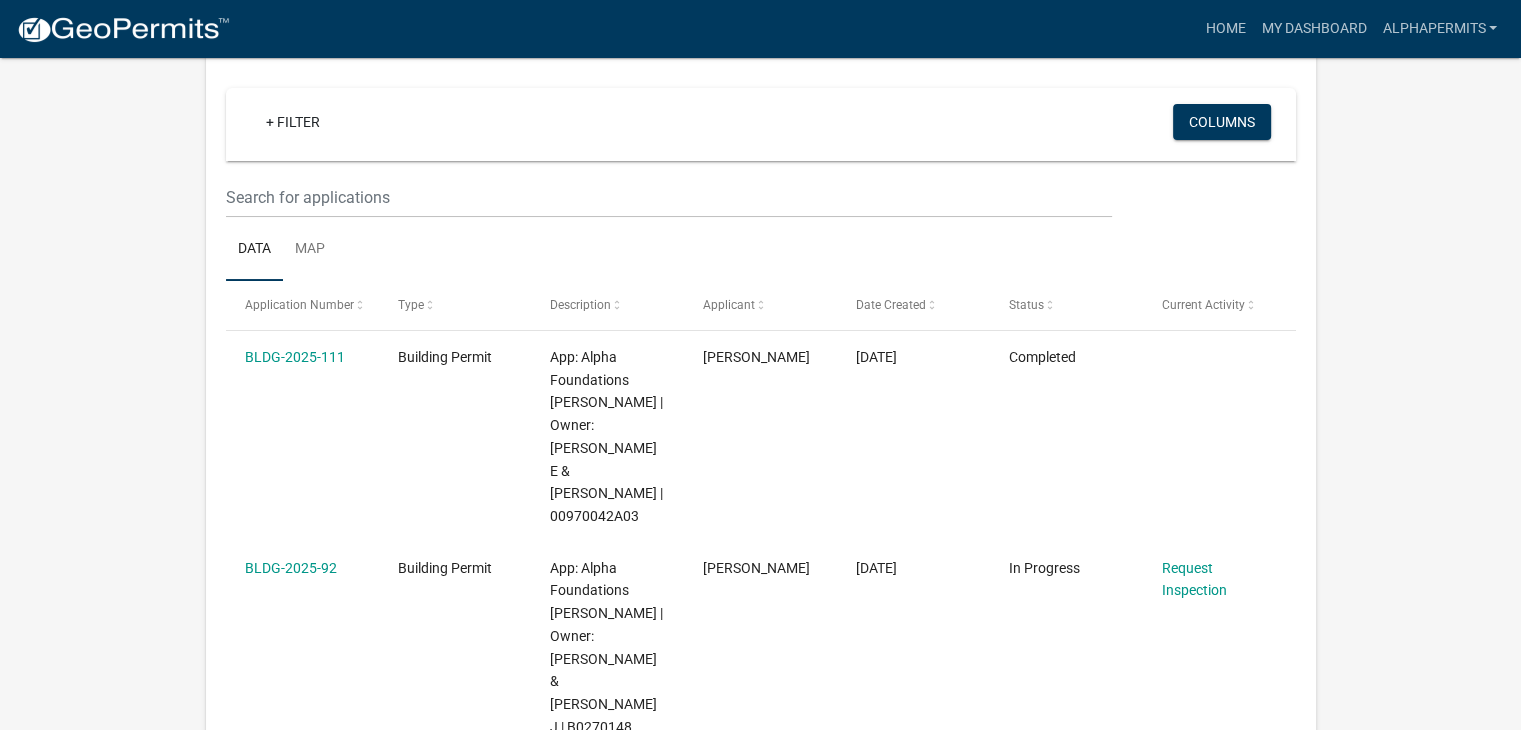 scroll, scrollTop: 0, scrollLeft: 0, axis: both 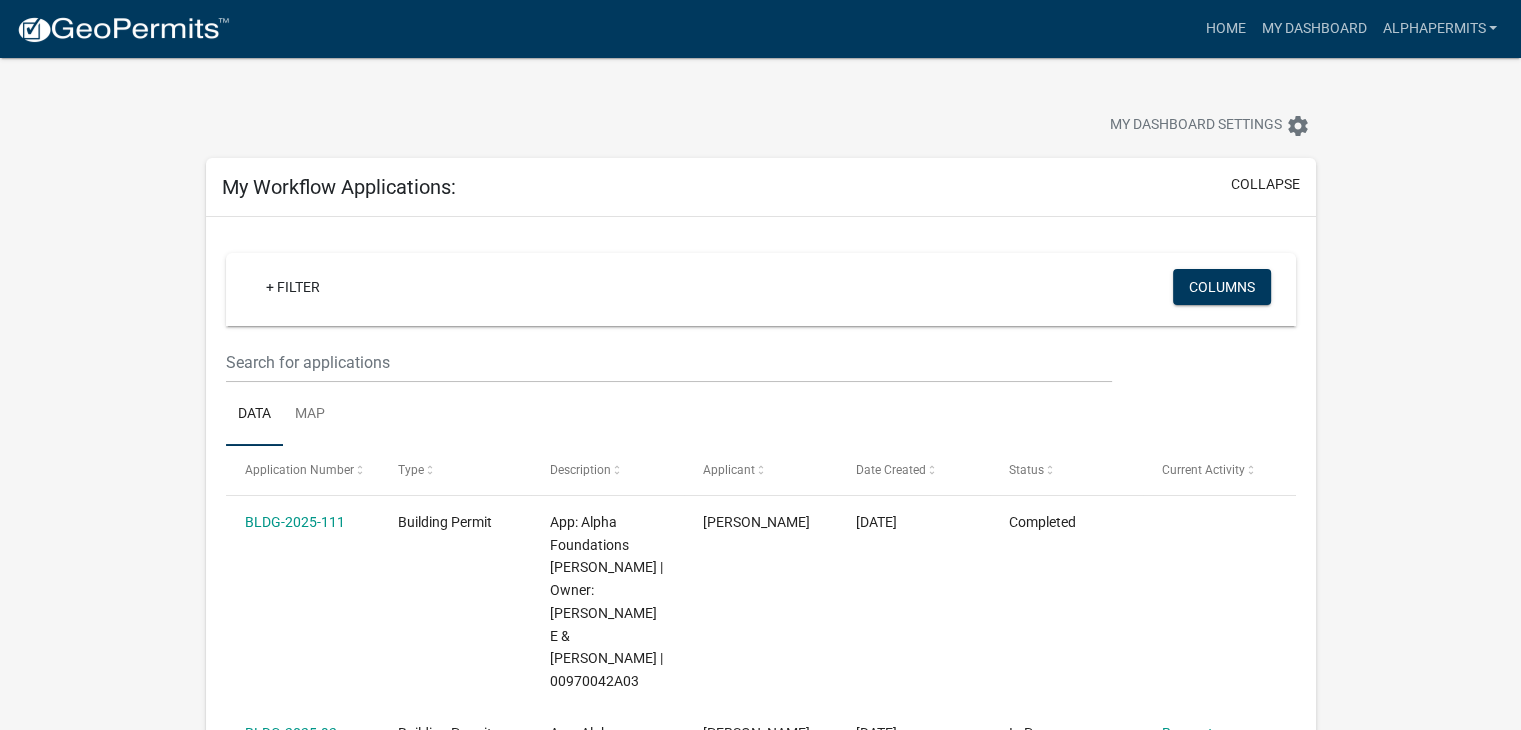 click on "+ Filter   Columns" at bounding box center (761, 289) 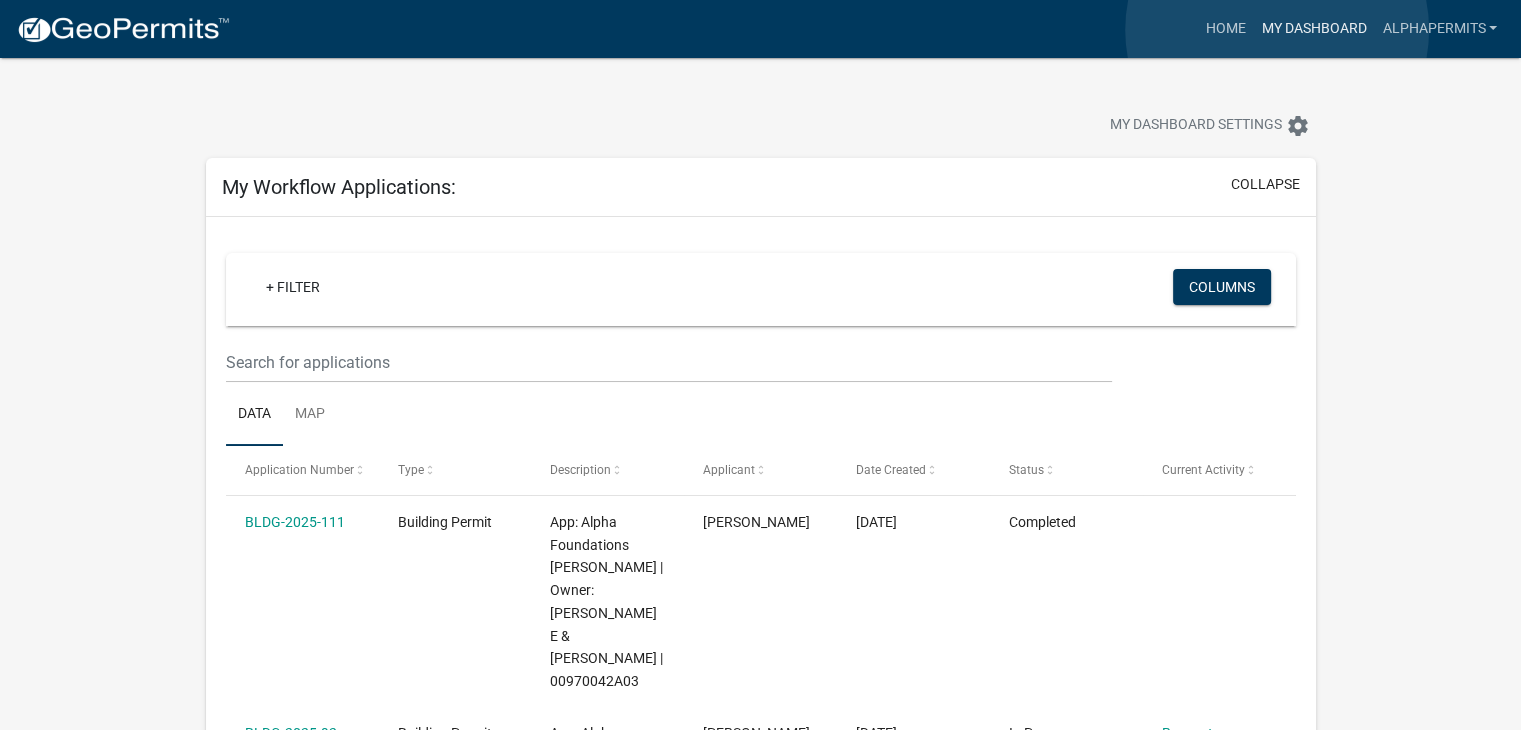 click on "My Dashboard" at bounding box center [1313, 29] 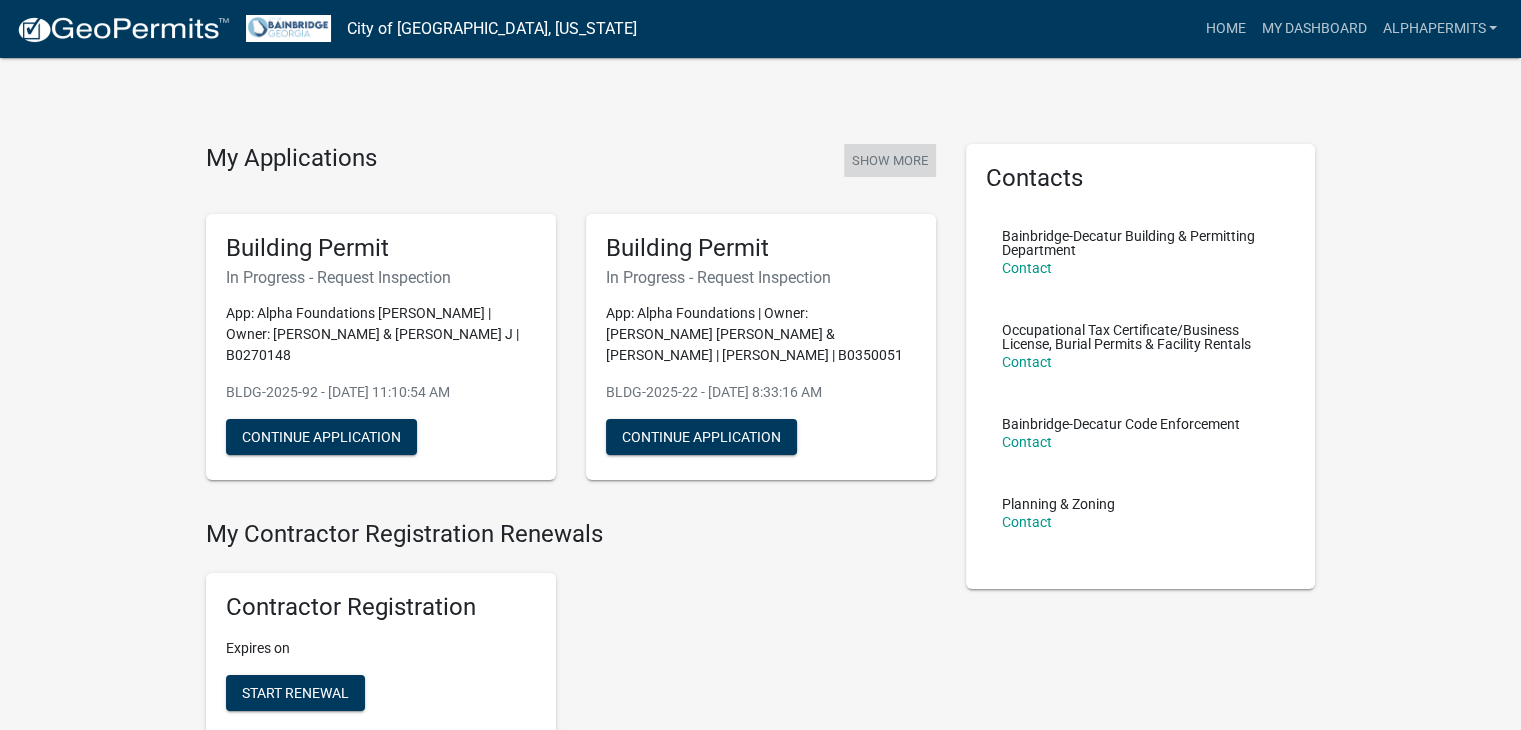 click on "Show More" 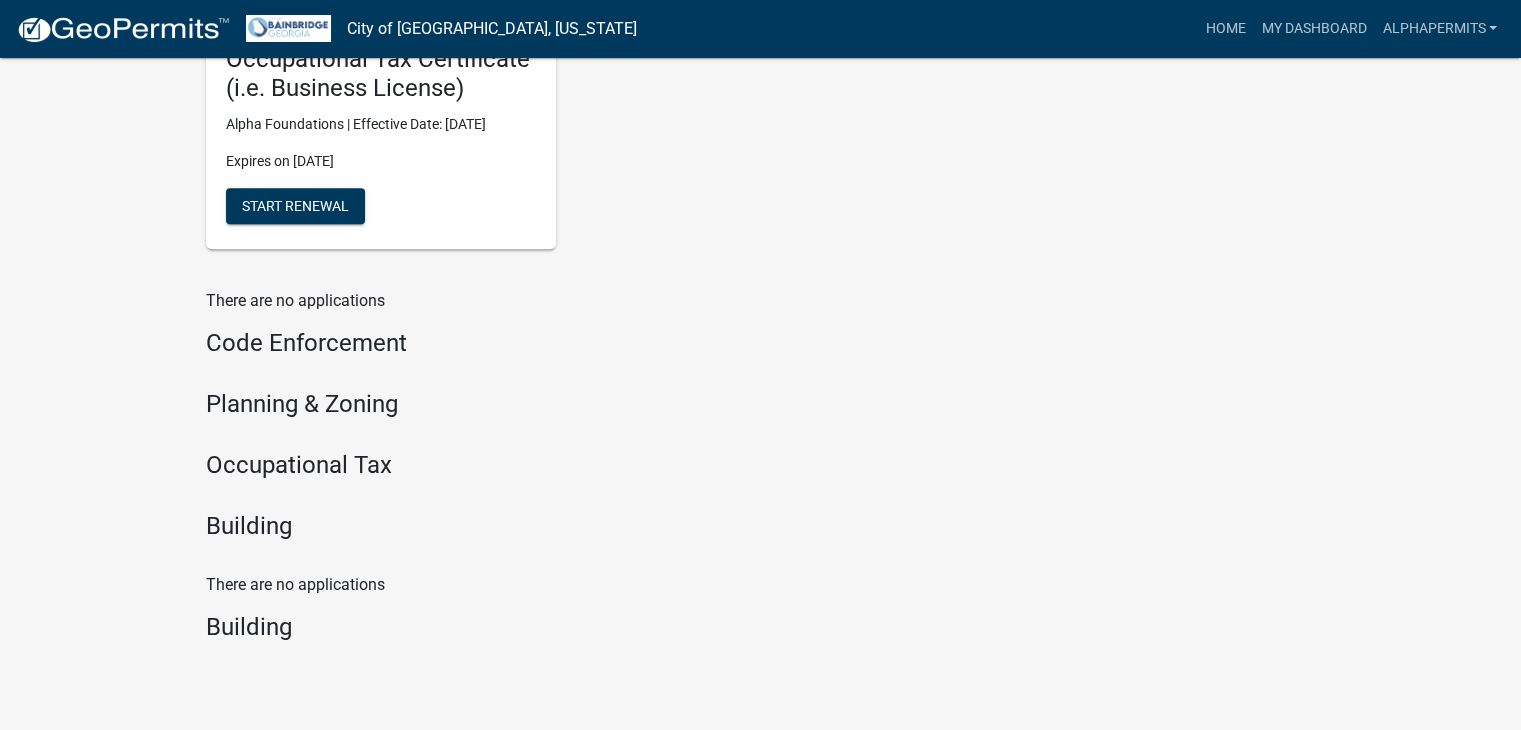 scroll, scrollTop: 880, scrollLeft: 0, axis: vertical 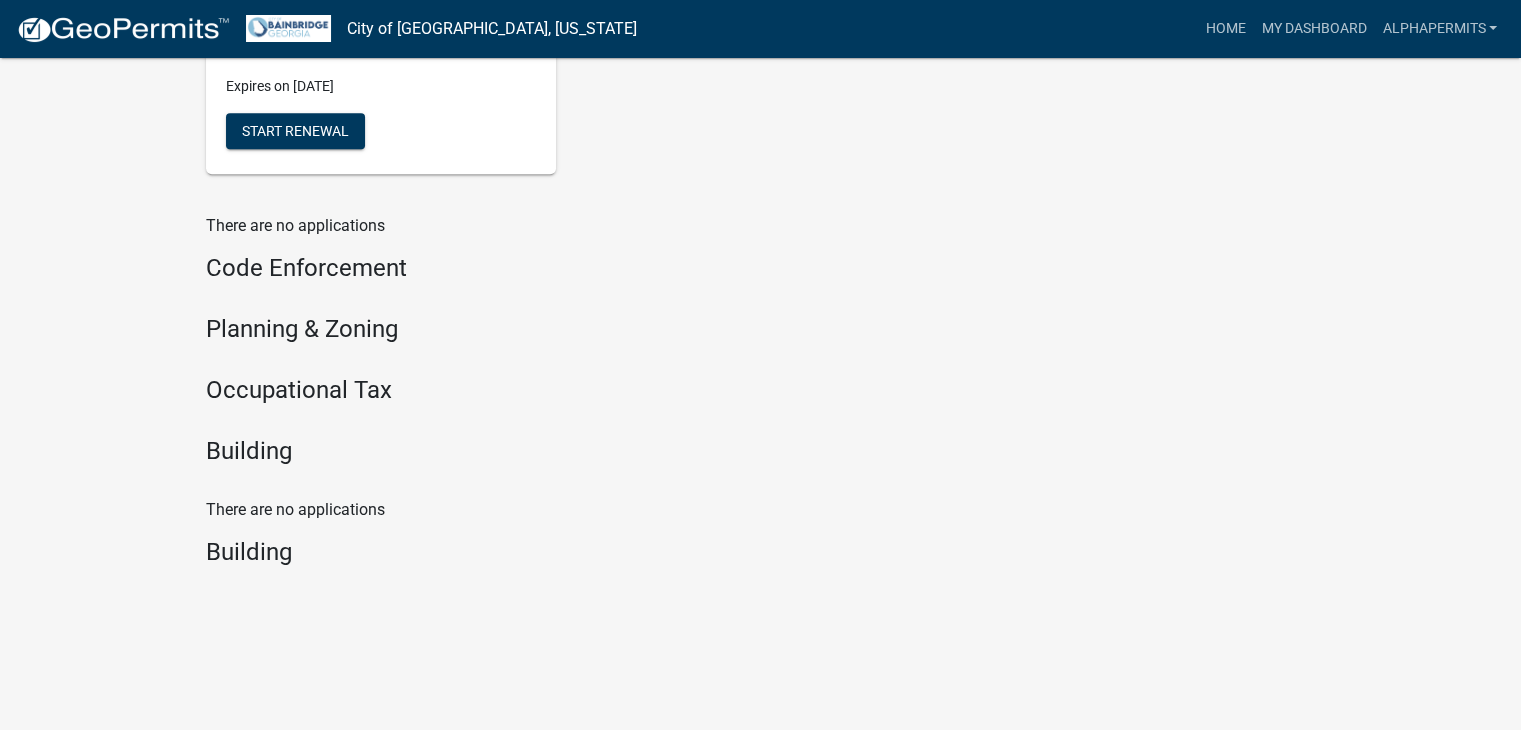 click on "Building" at bounding box center [571, 451] 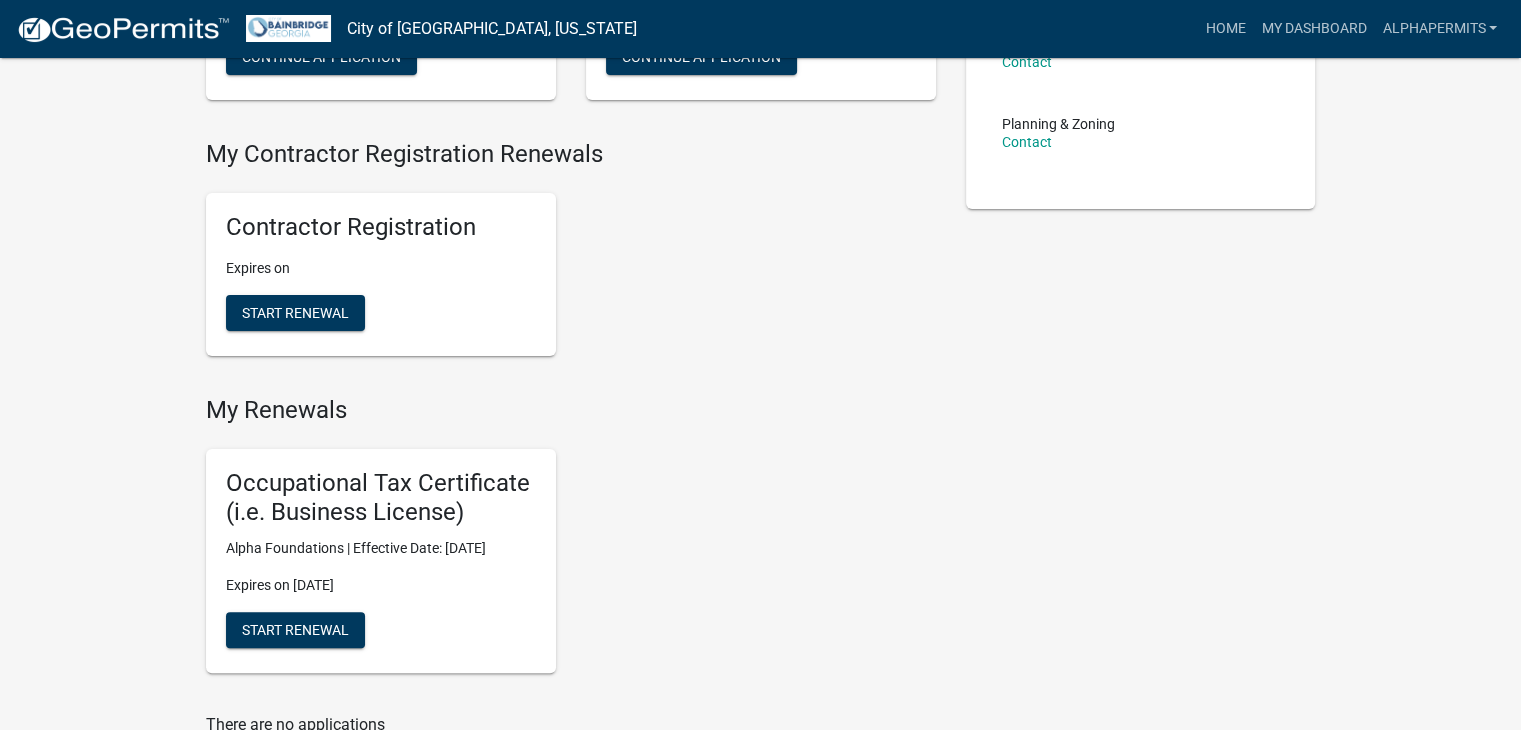 scroll, scrollTop: 0, scrollLeft: 0, axis: both 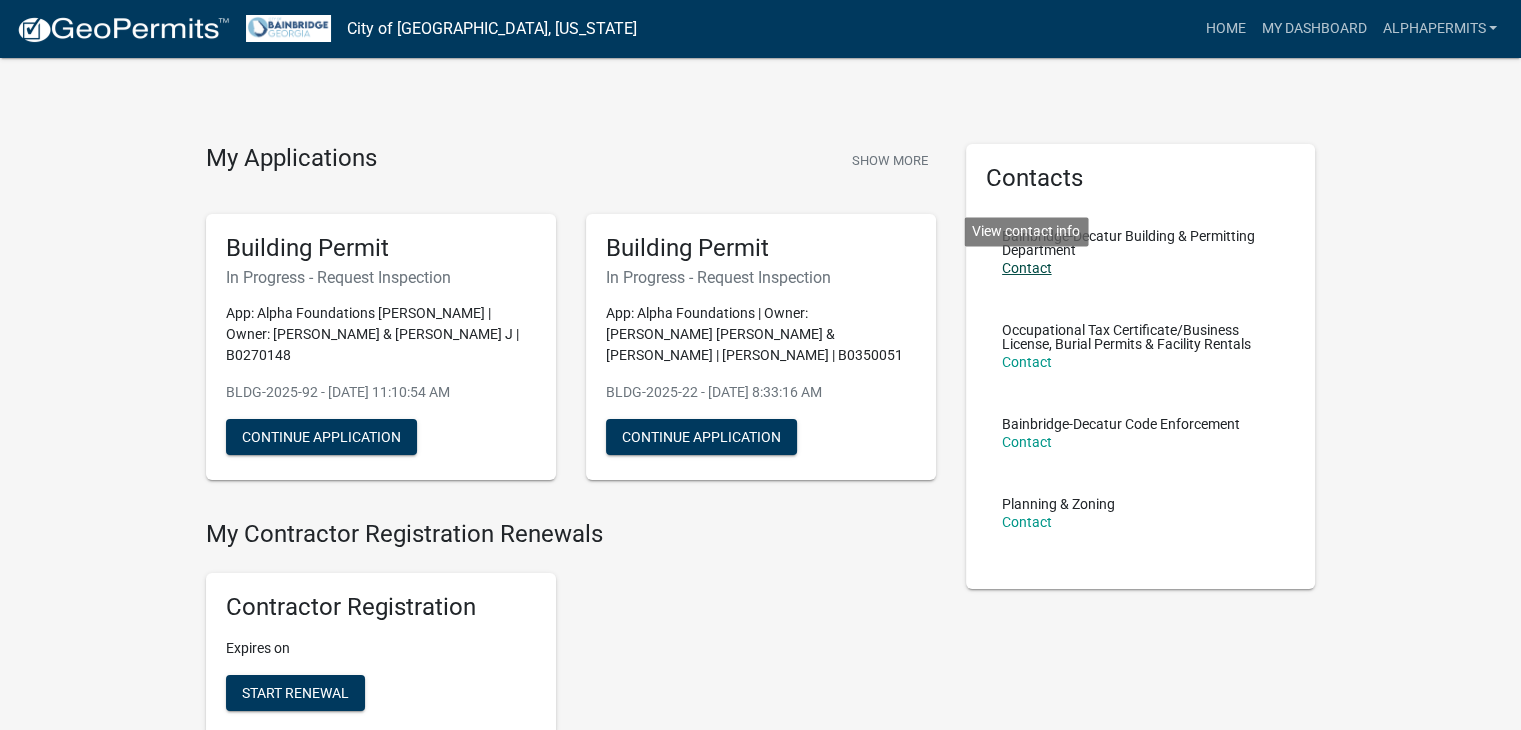 click on "Contact" 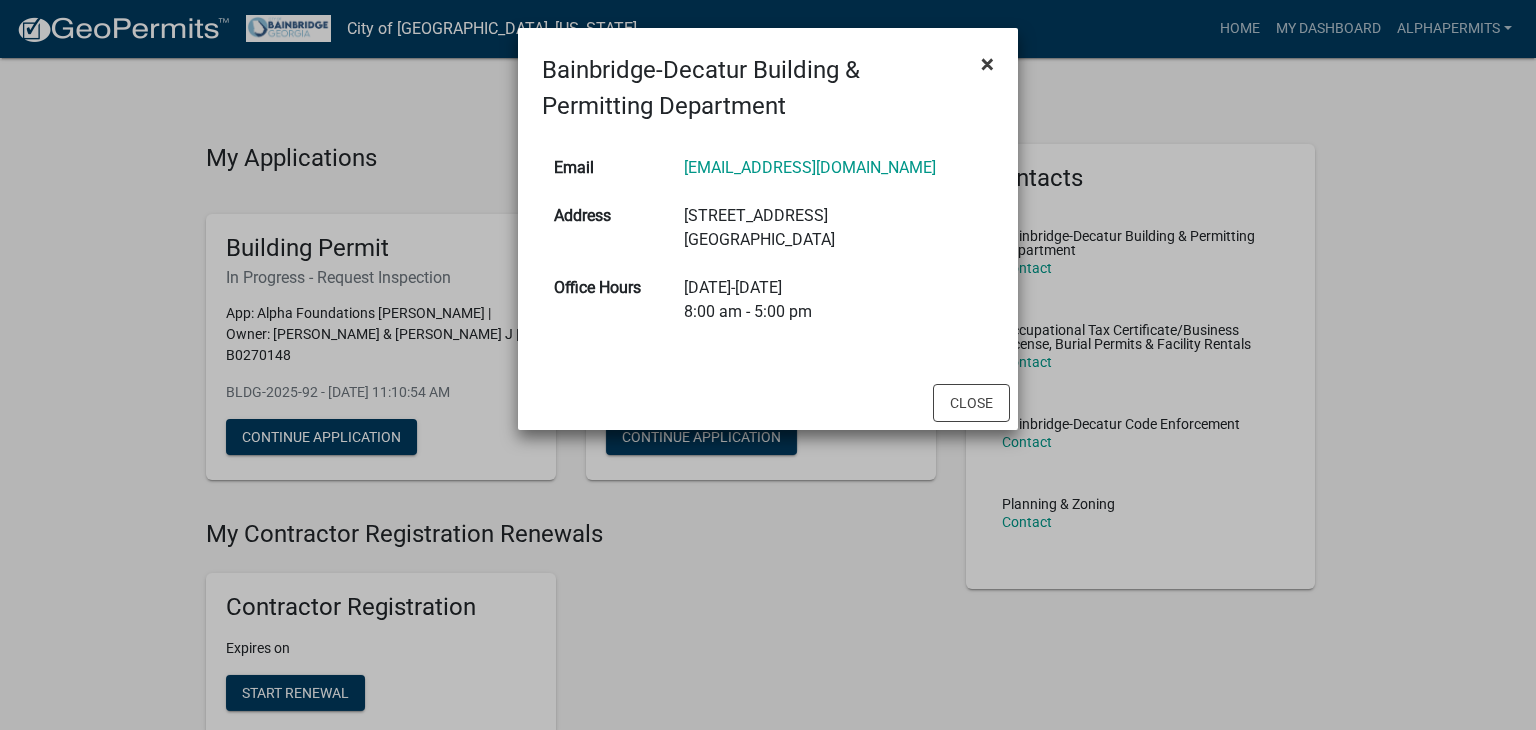 click on "×" 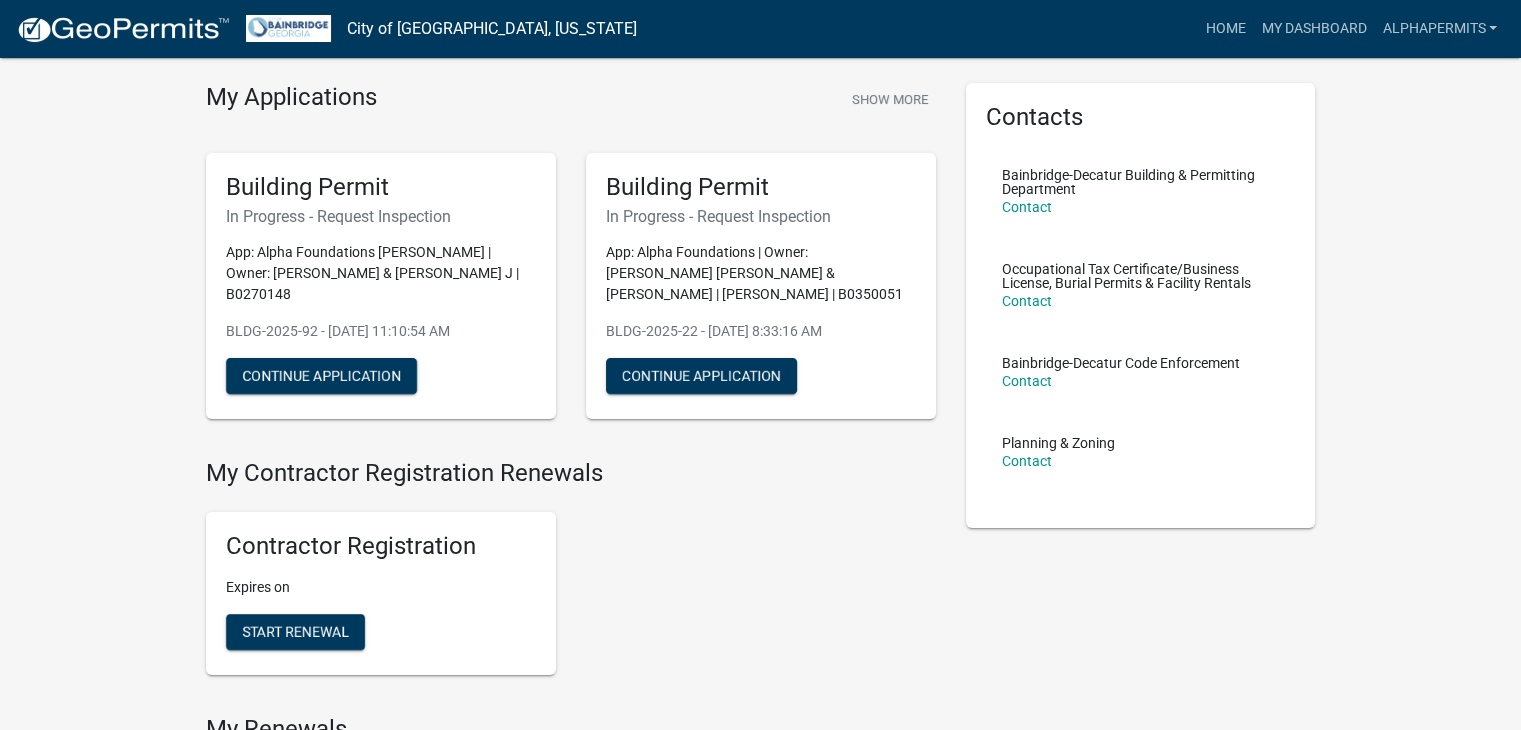 scroll, scrollTop: 0, scrollLeft: 0, axis: both 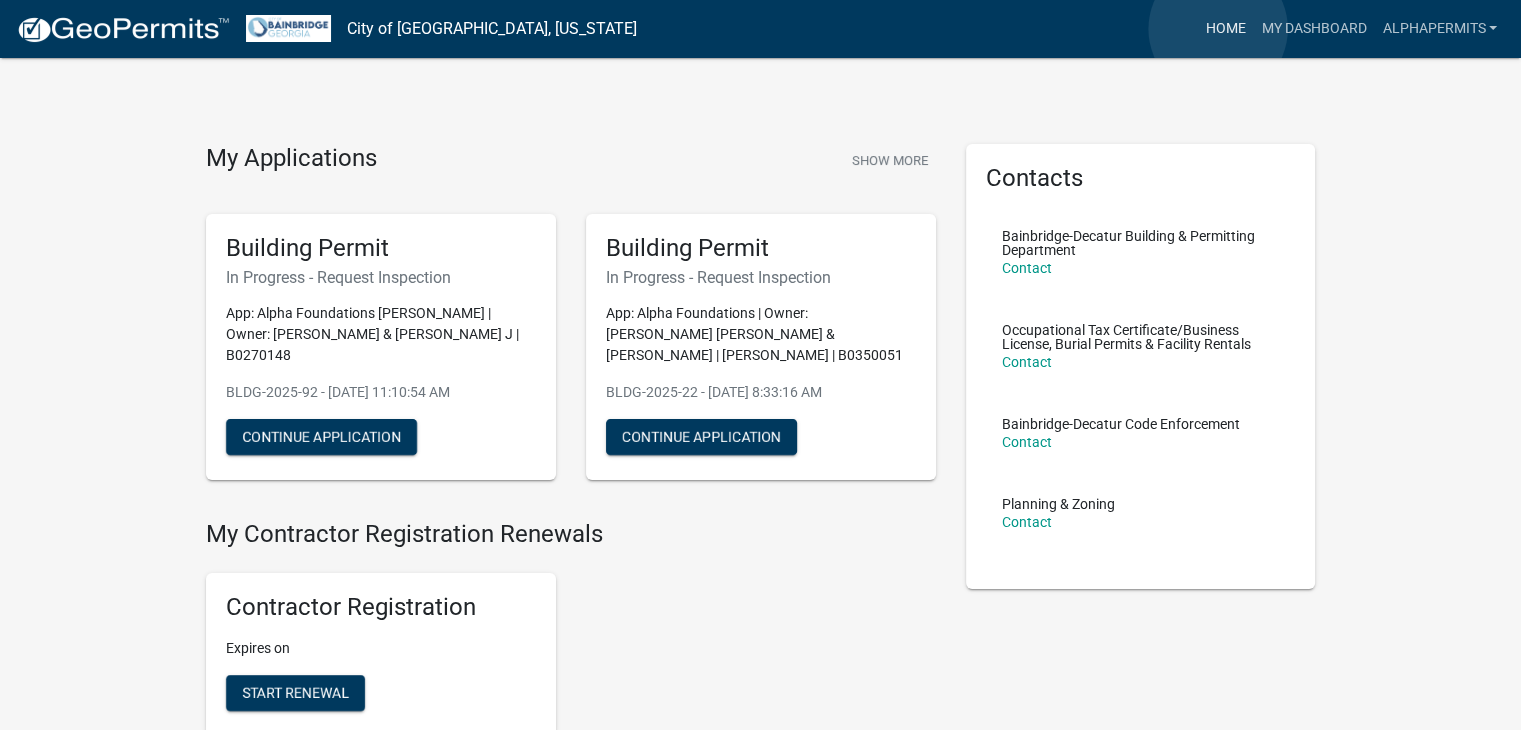 click on "Home" at bounding box center (1225, 29) 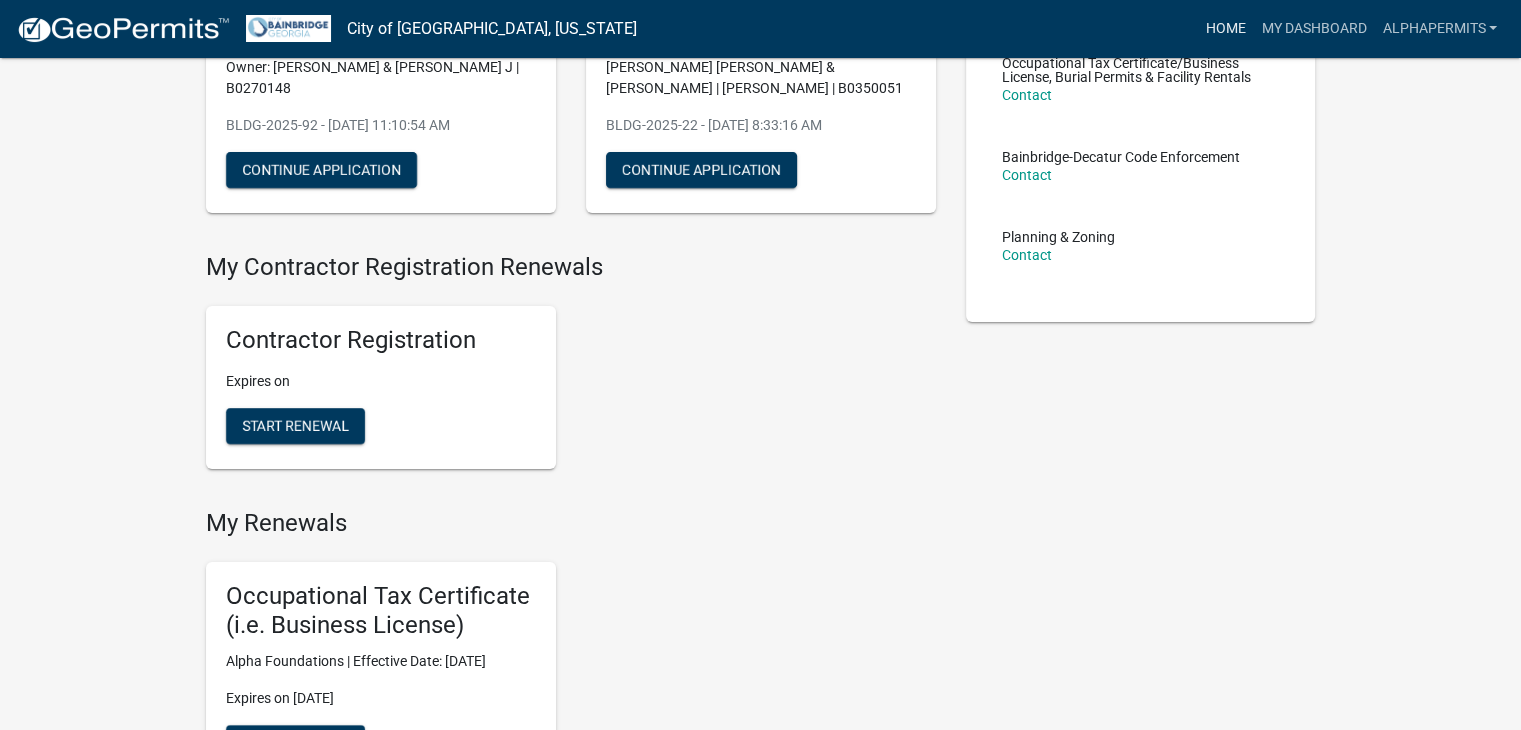 scroll, scrollTop: 0, scrollLeft: 0, axis: both 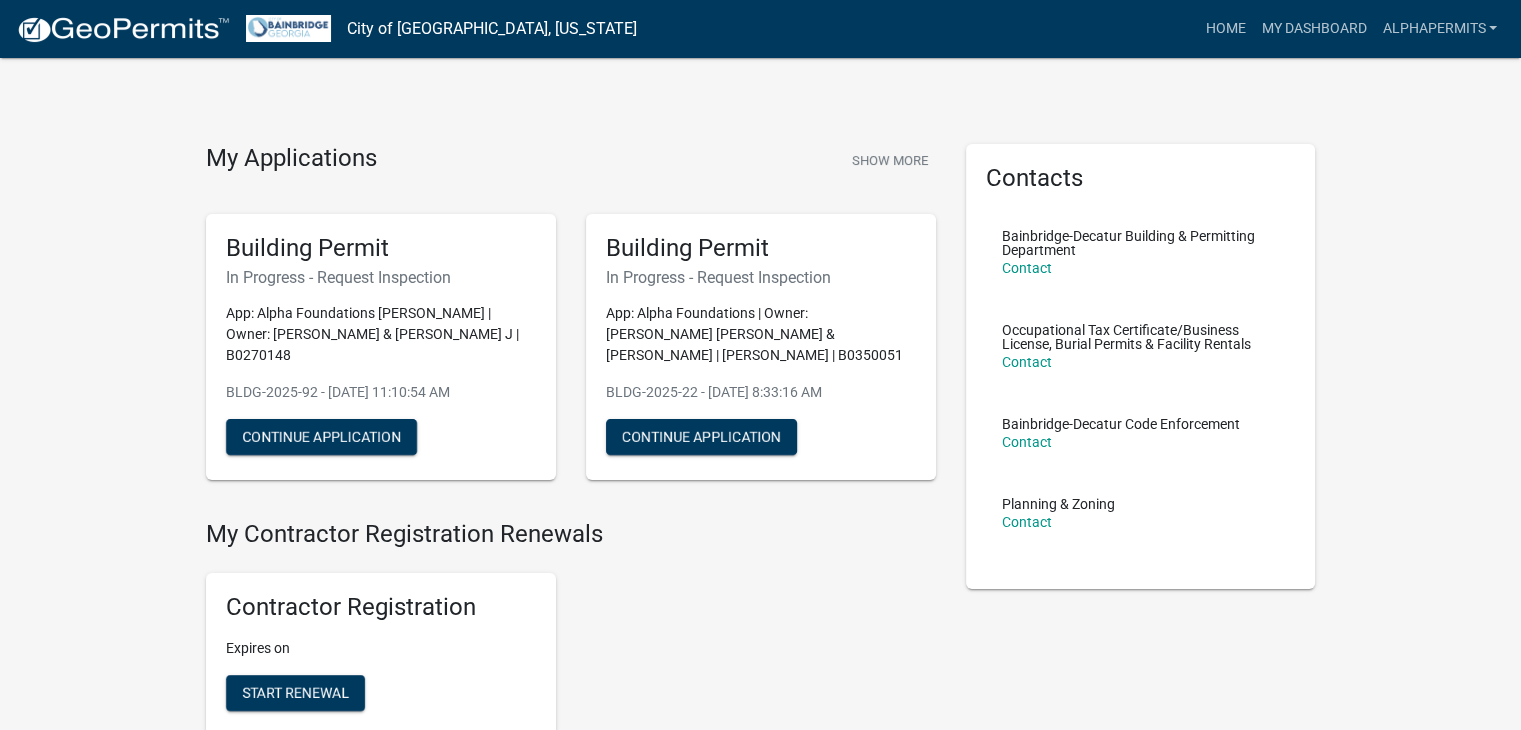 click on "City of [GEOGRAPHIC_DATA], [US_STATE]" 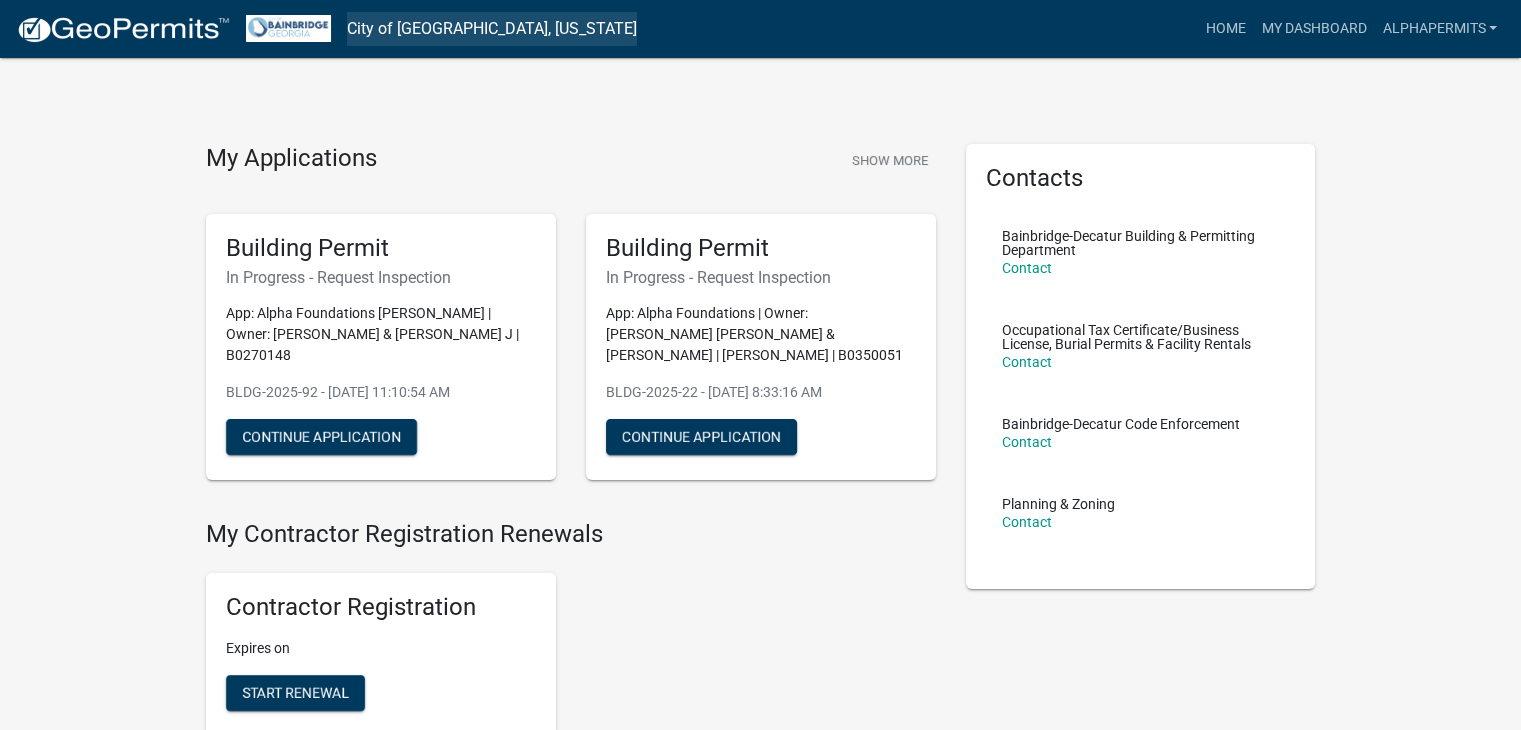 click on "City of [GEOGRAPHIC_DATA], [US_STATE]" 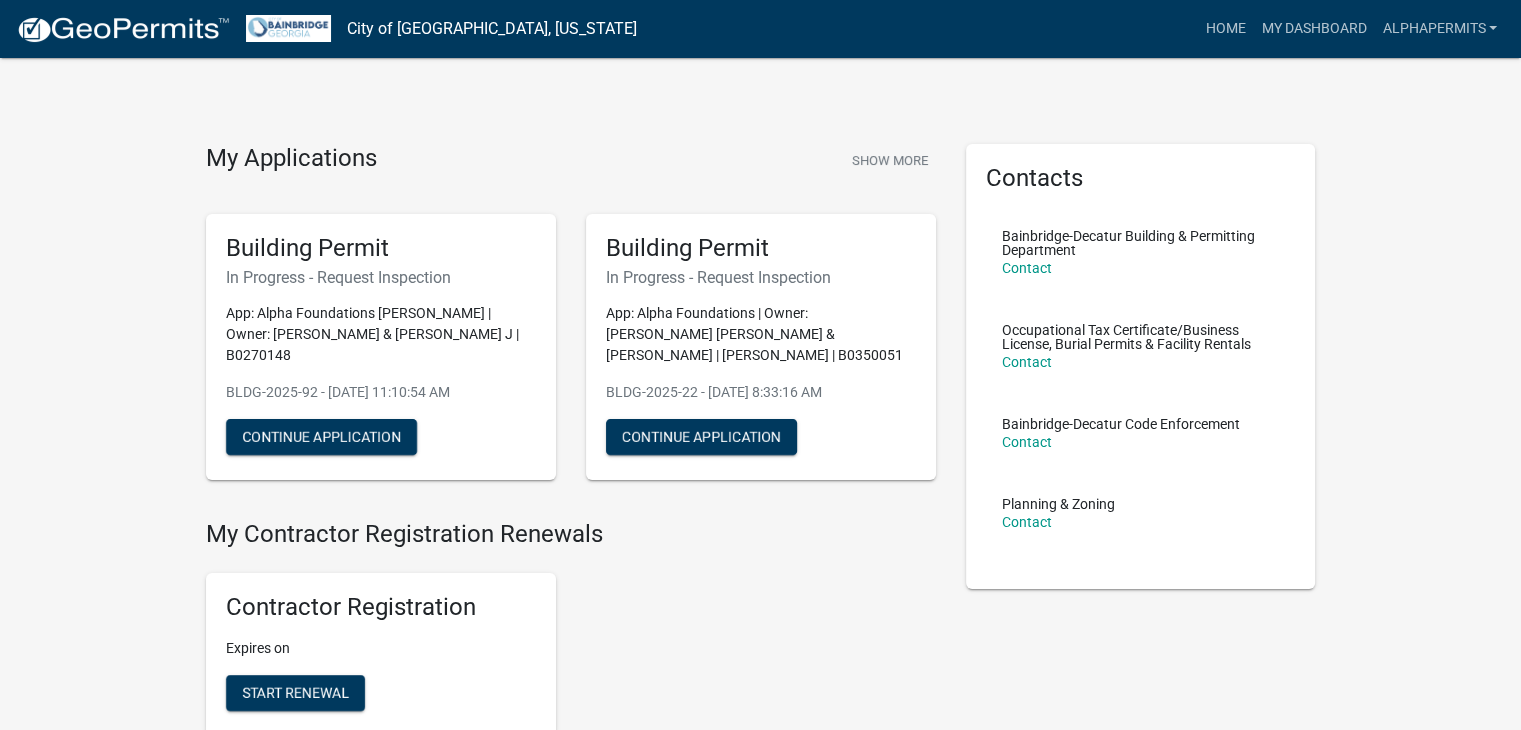 click on "City of [GEOGRAPHIC_DATA], [US_STATE]" 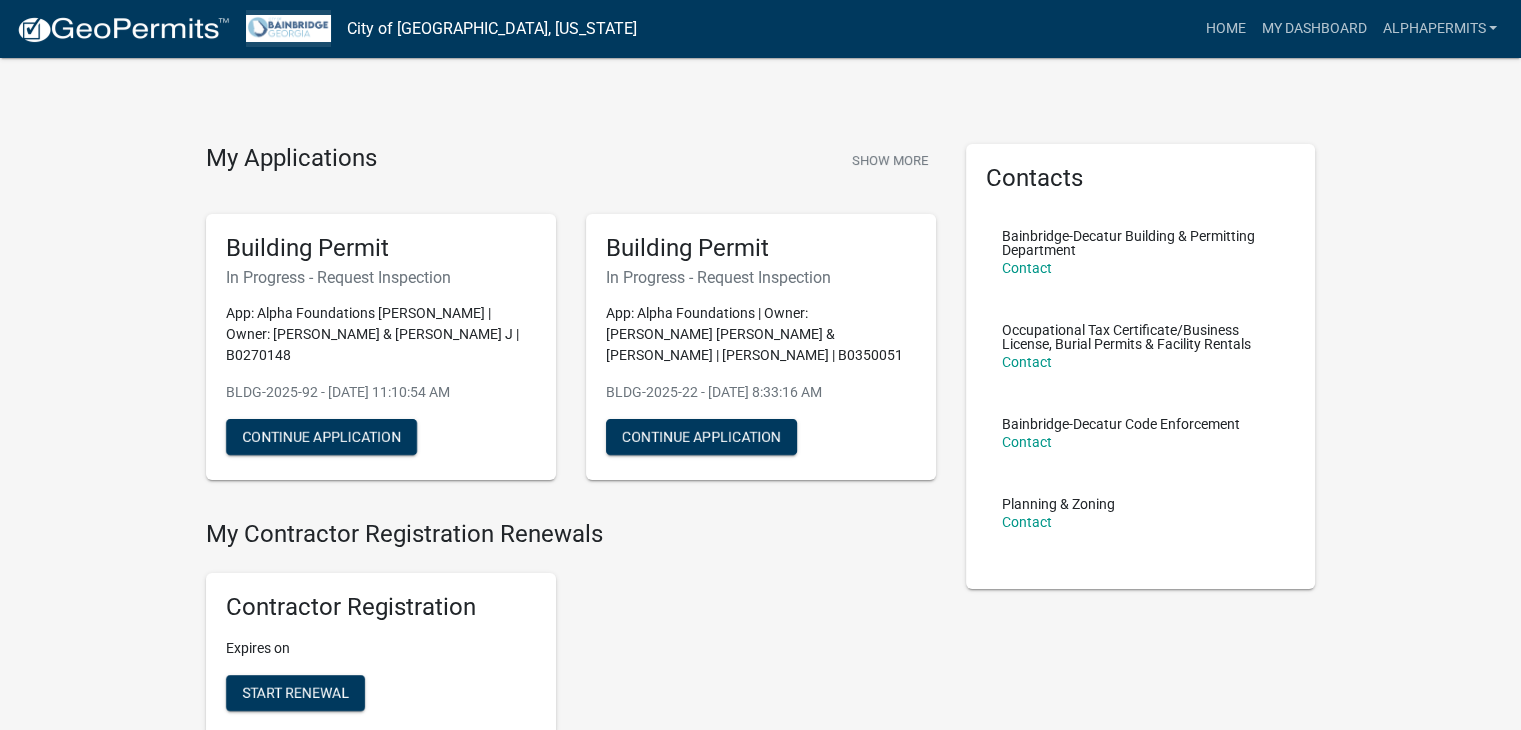 click on "City of [GEOGRAPHIC_DATA], [US_STATE]" 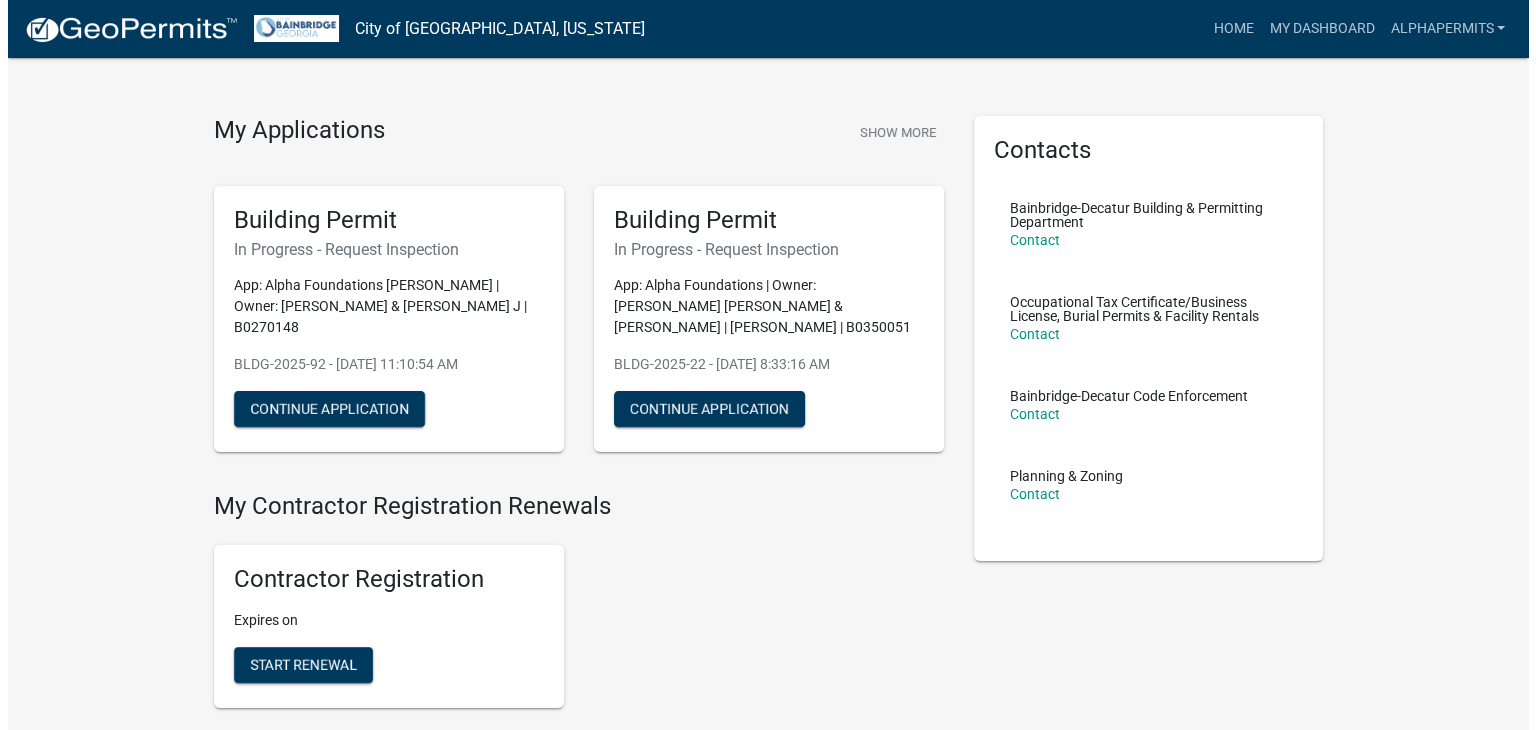 scroll, scrollTop: 0, scrollLeft: 0, axis: both 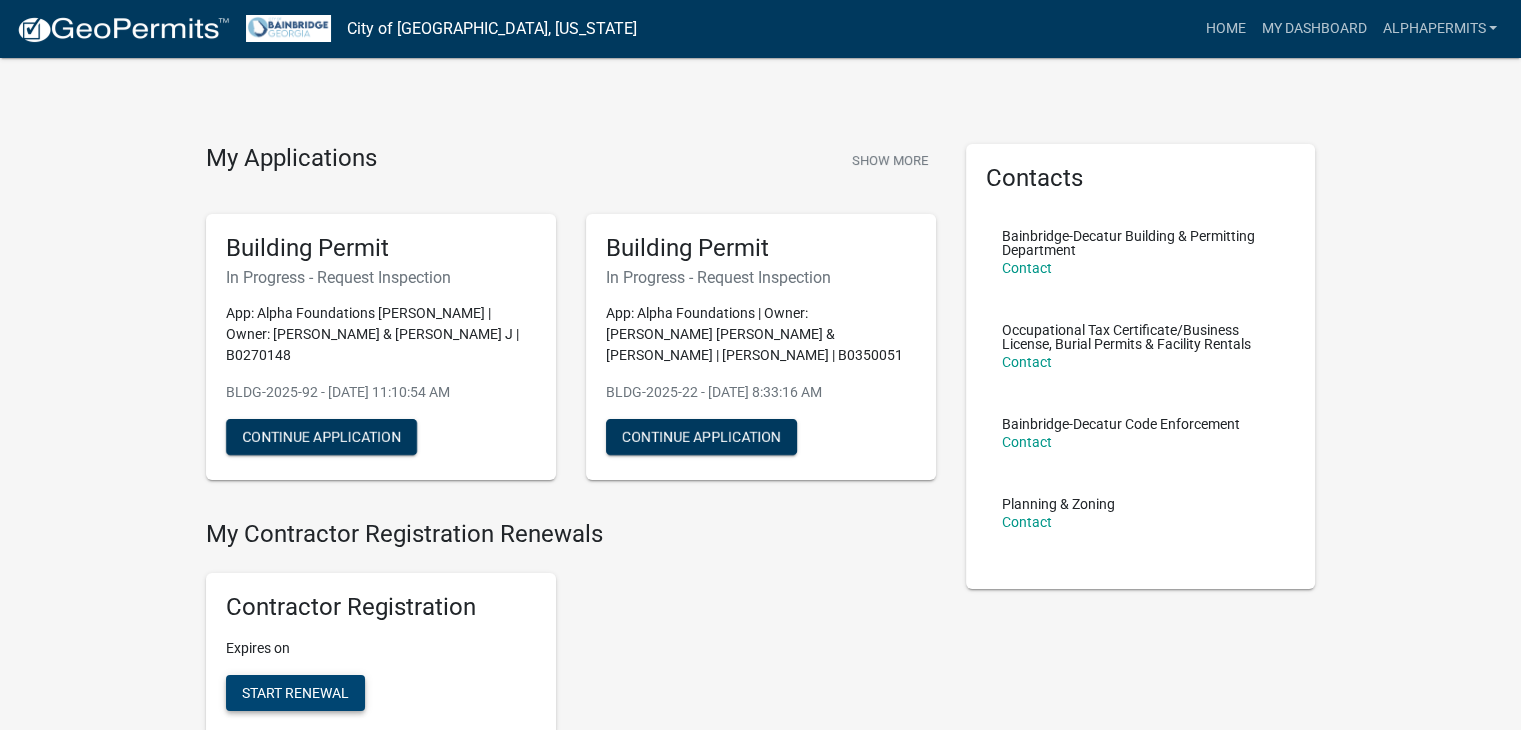 click on "Start Renewal" 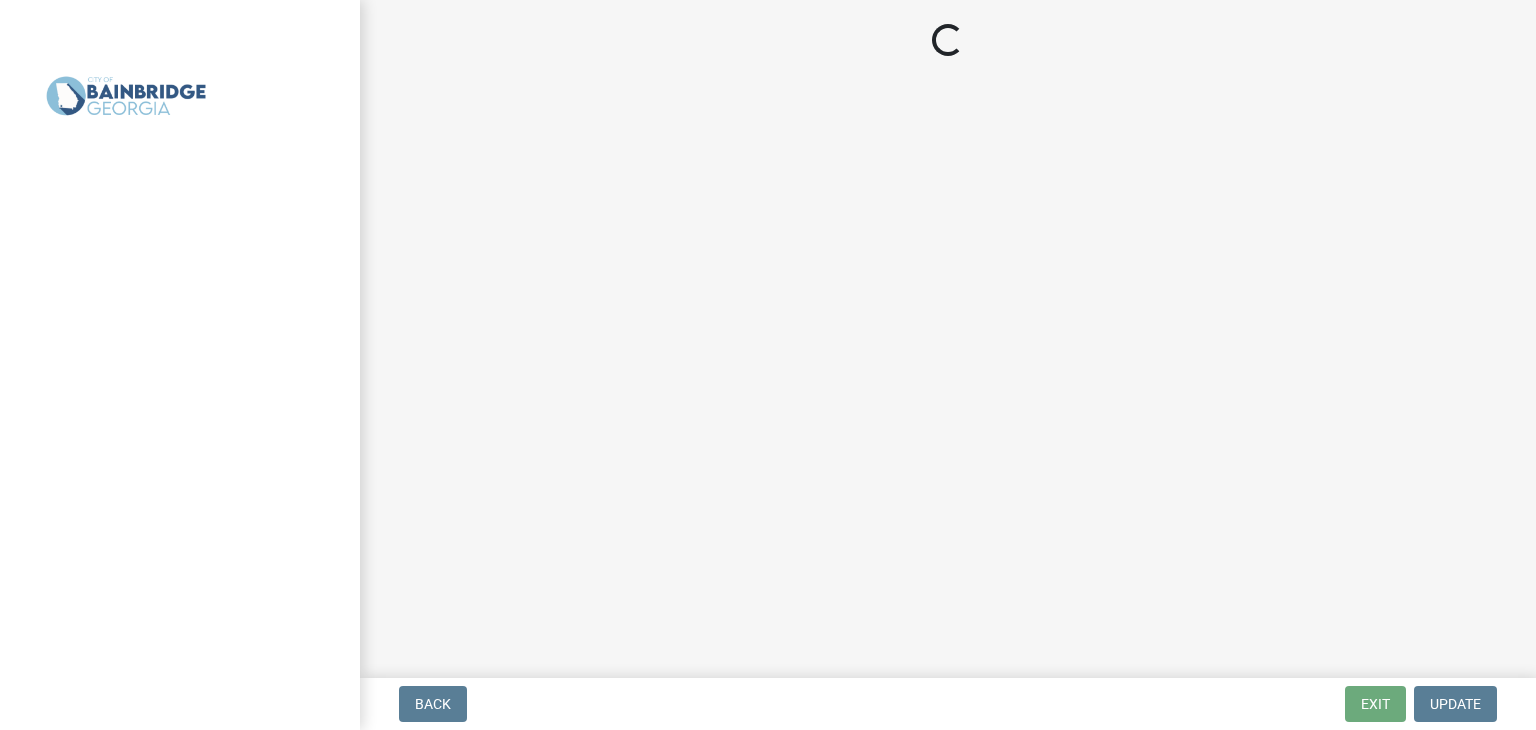 select on "FL" 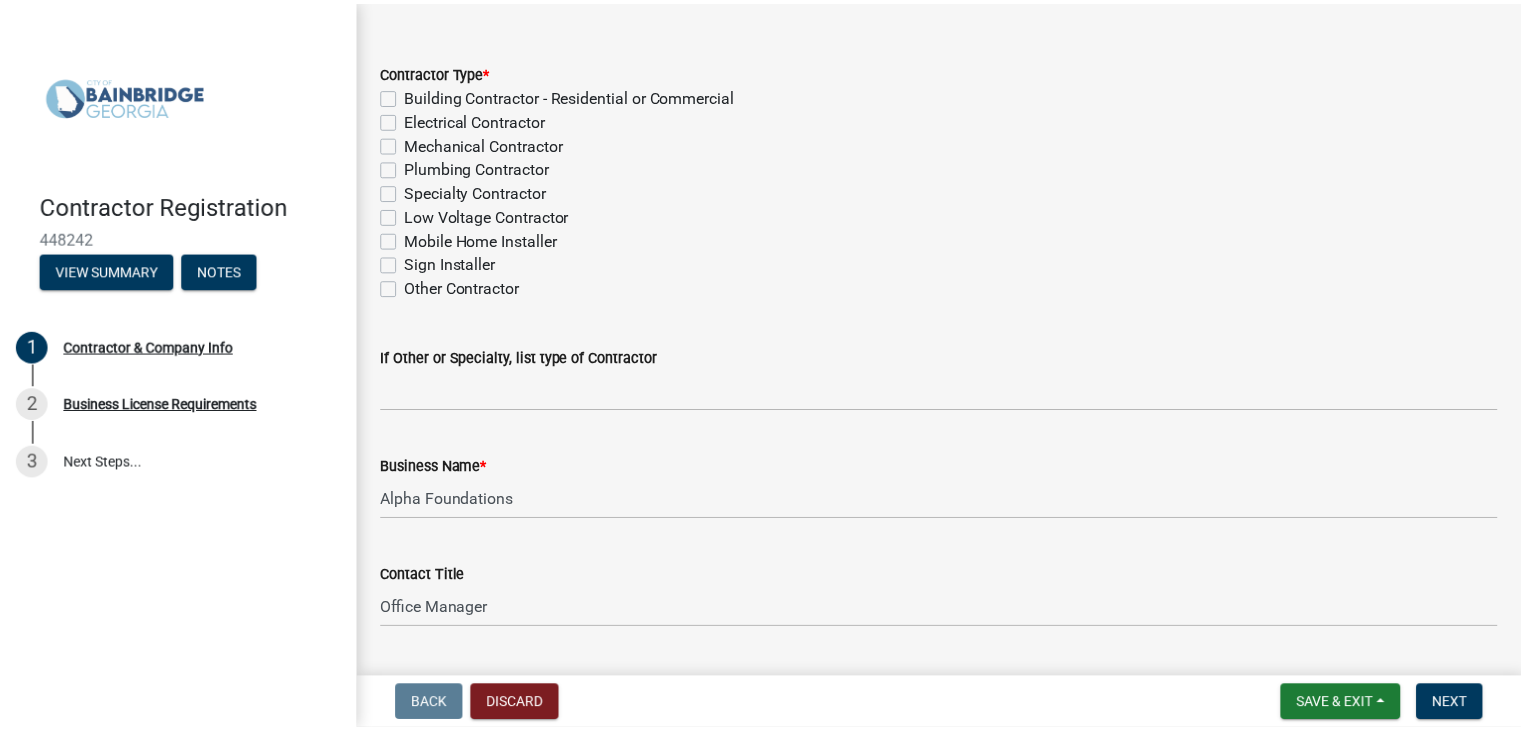 scroll, scrollTop: 0, scrollLeft: 0, axis: both 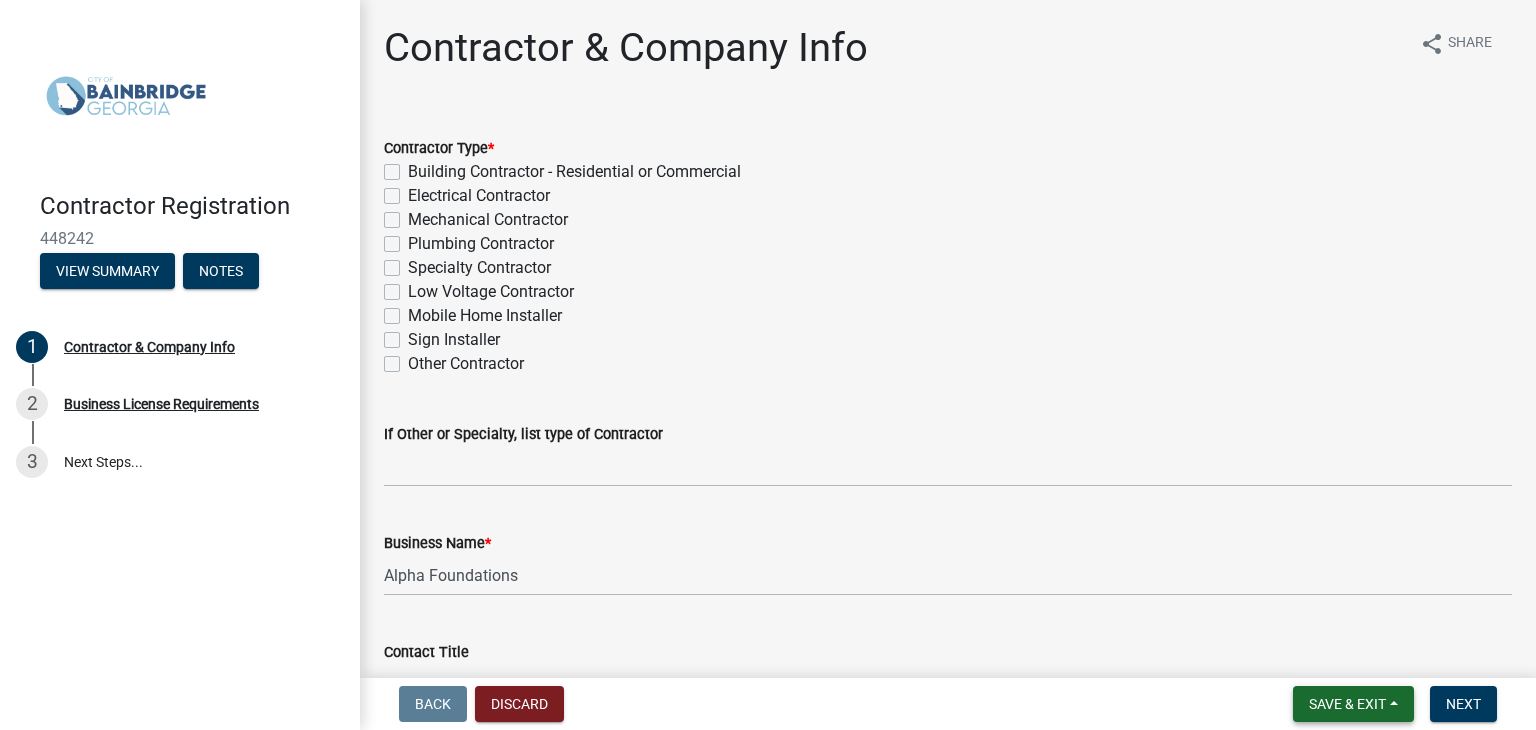 click on "Save & Exit" at bounding box center (1347, 704) 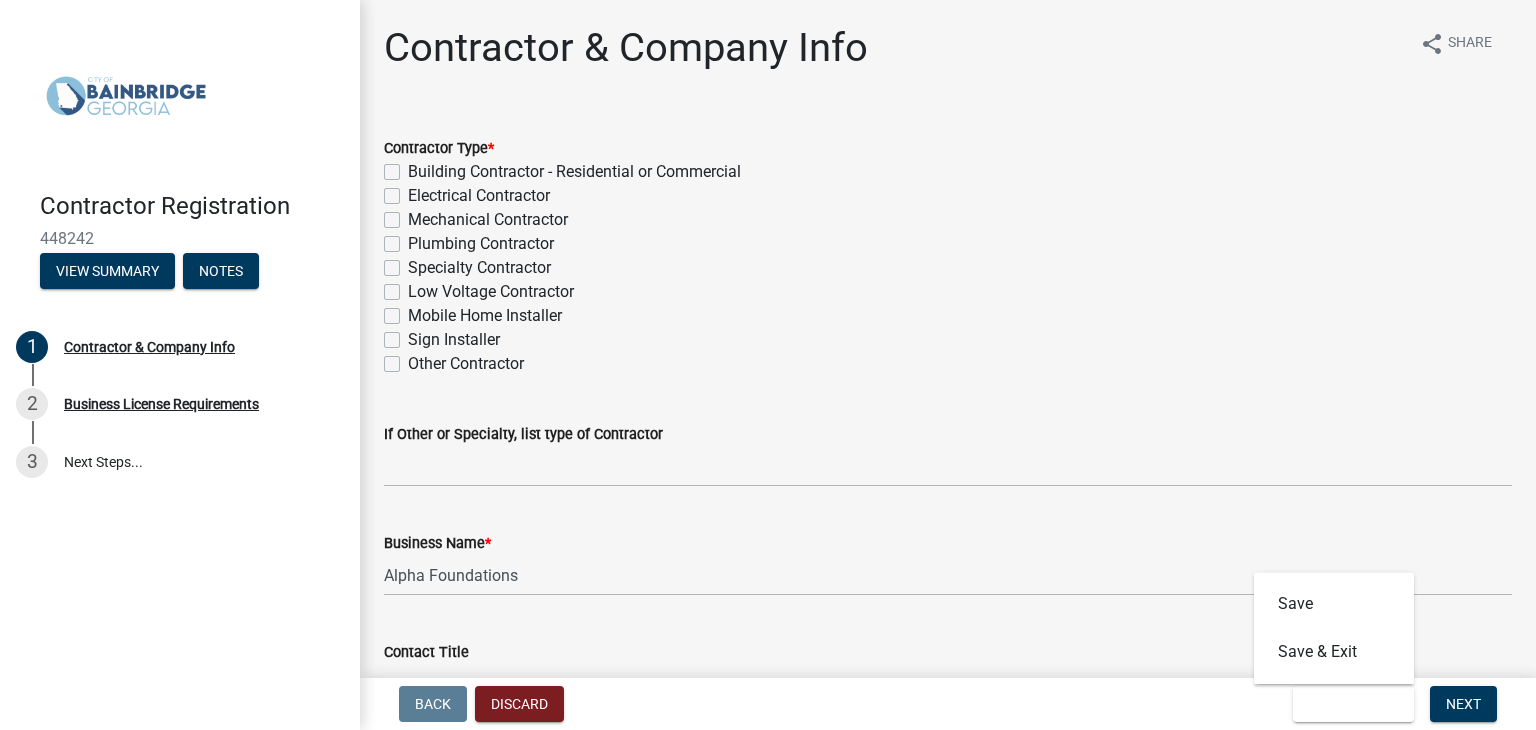 click on "Contact Title" 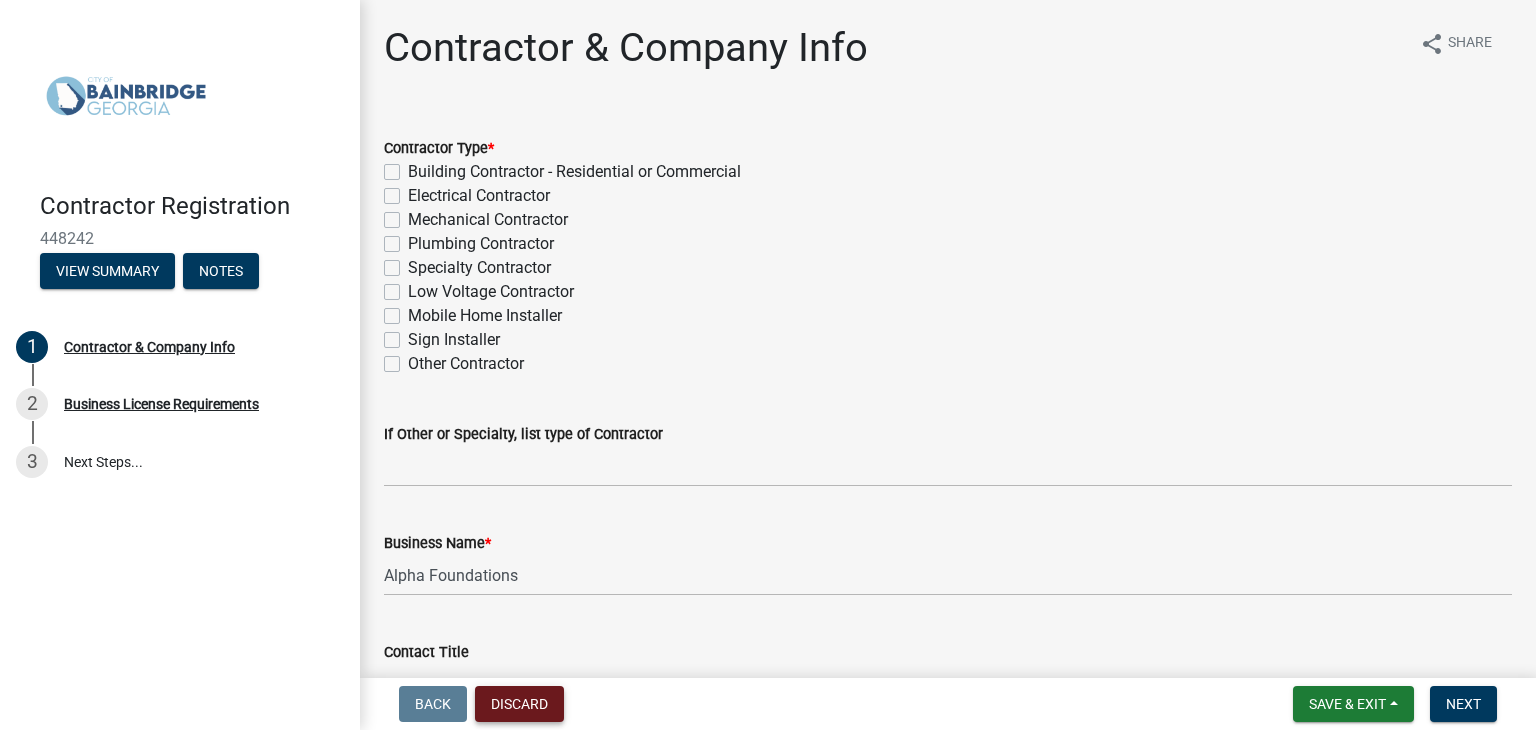 click on "Discard" at bounding box center [519, 704] 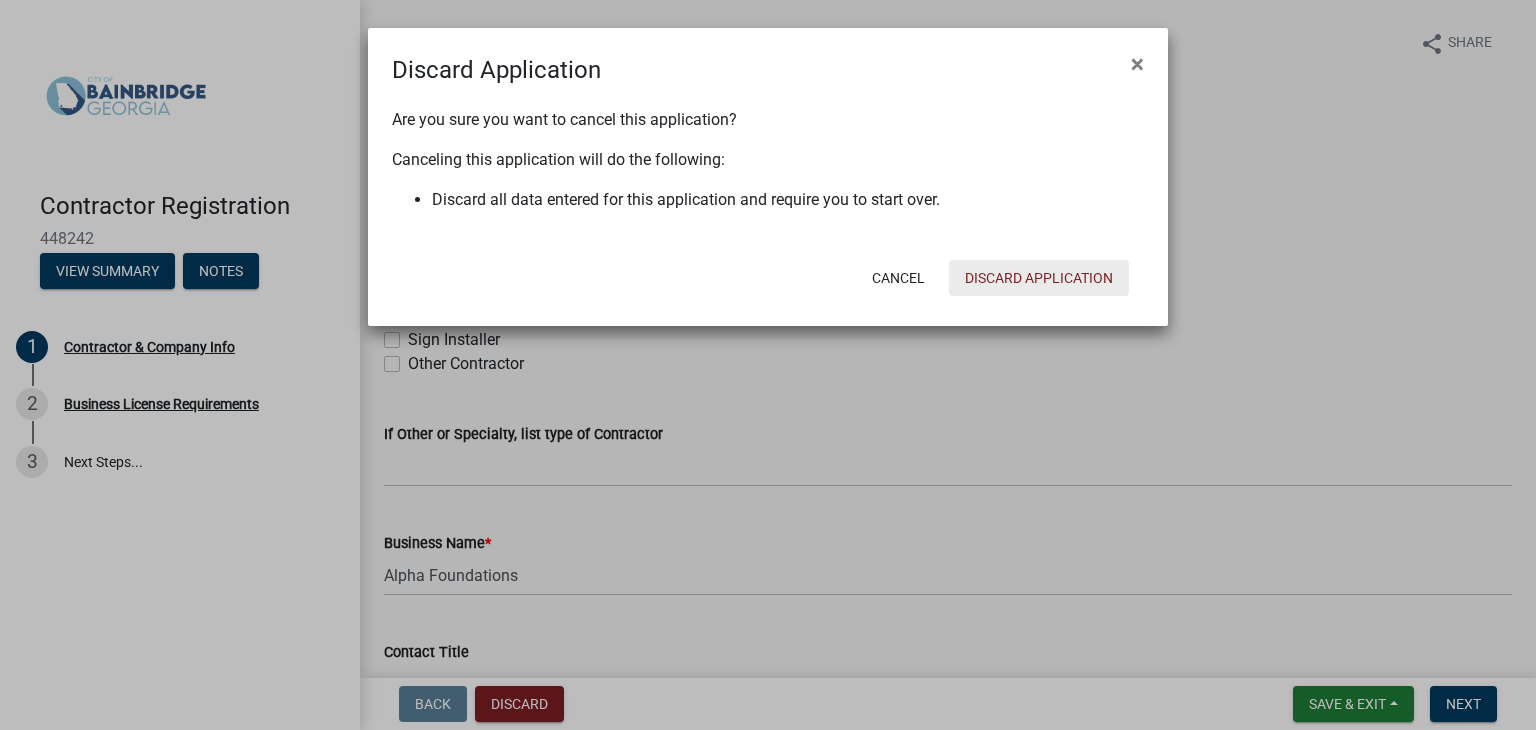 click on "Discard Application" 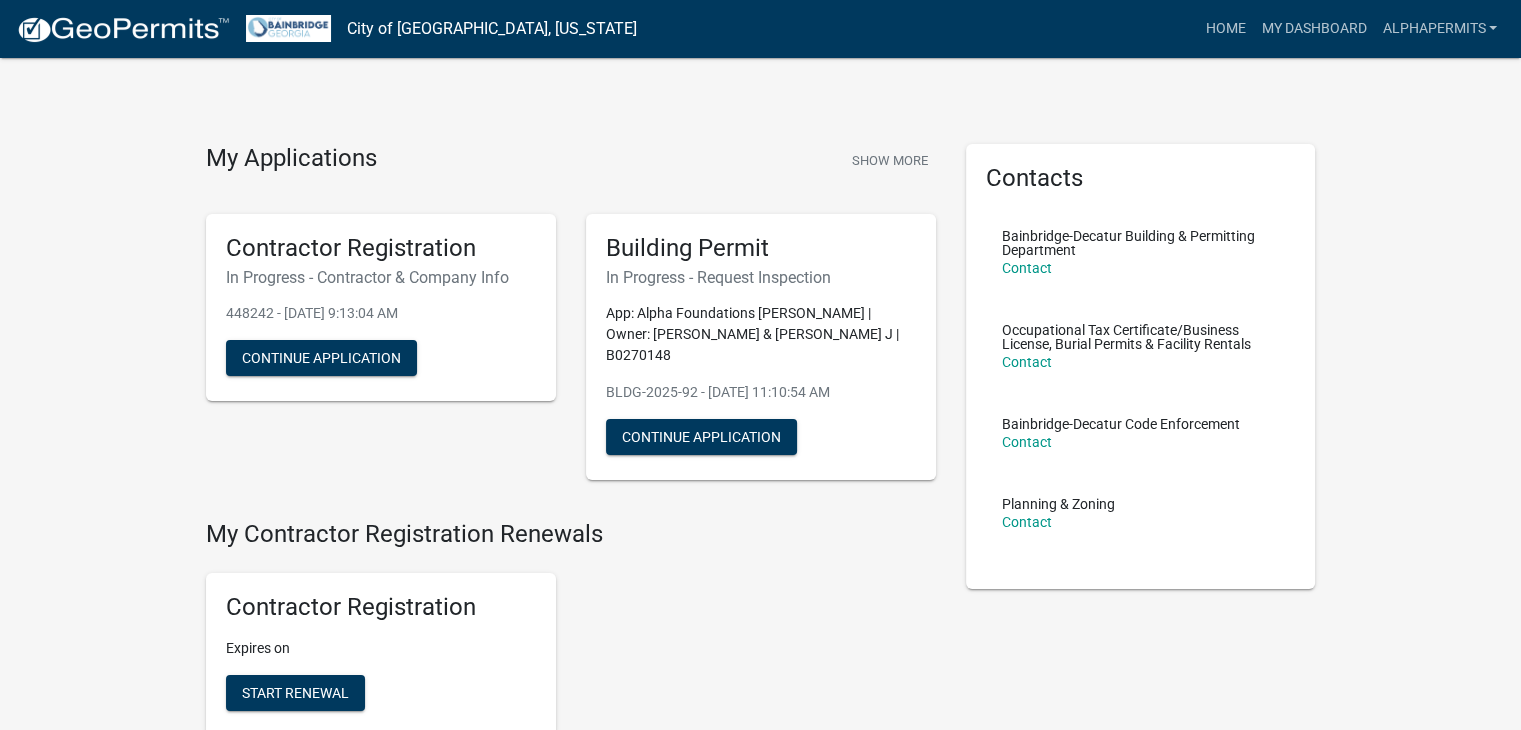 click on "In Progress - Contractor & Company Info" 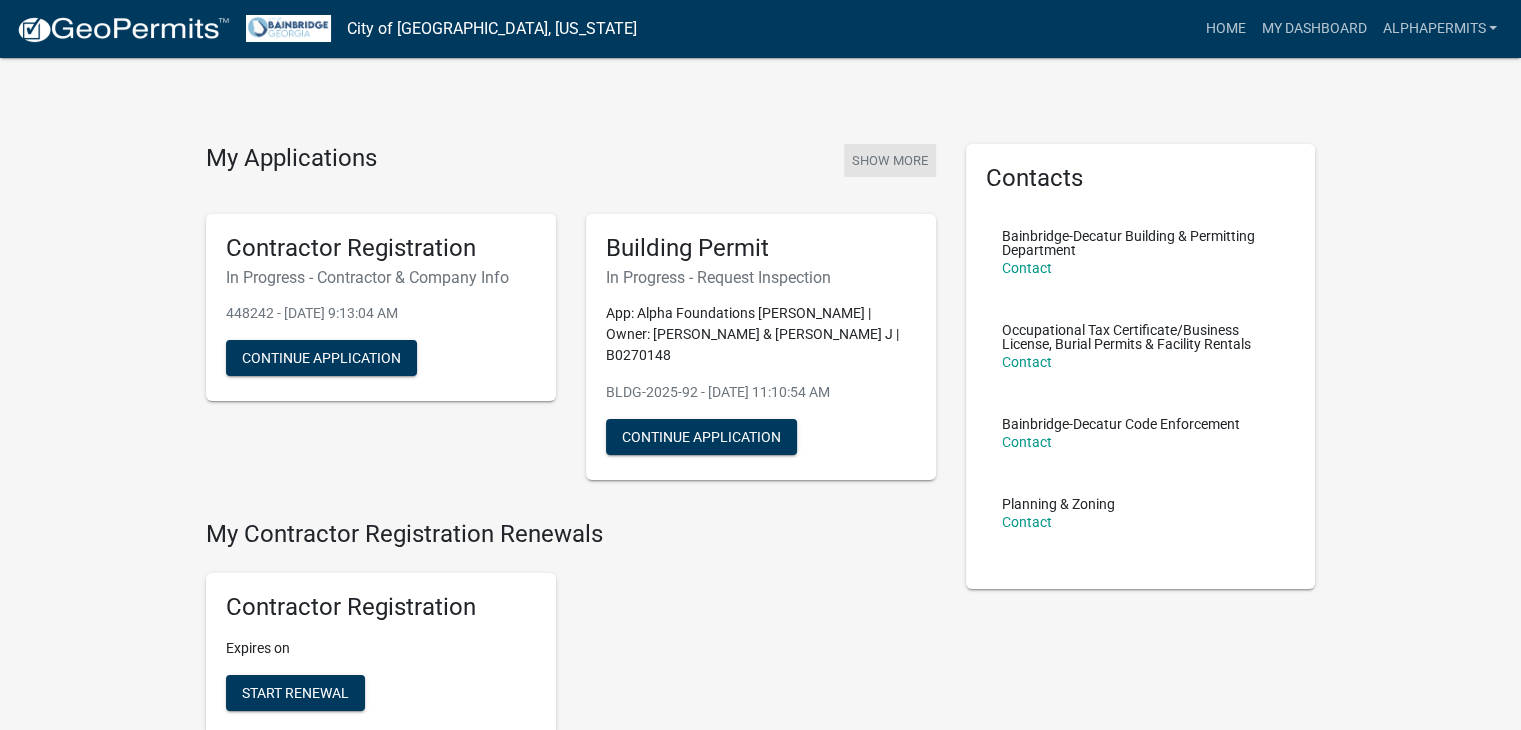 click on "Show More" 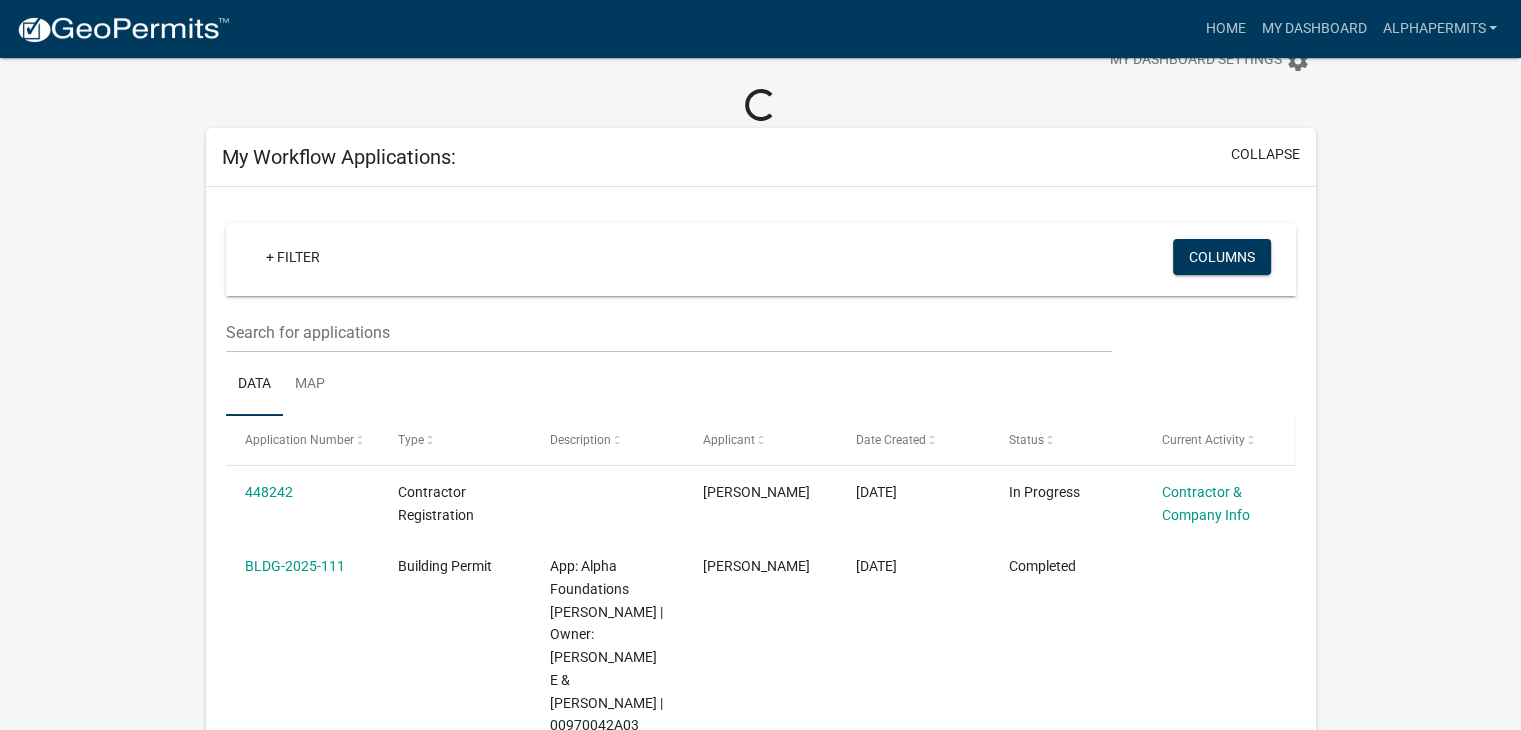 scroll, scrollTop: 100, scrollLeft: 0, axis: vertical 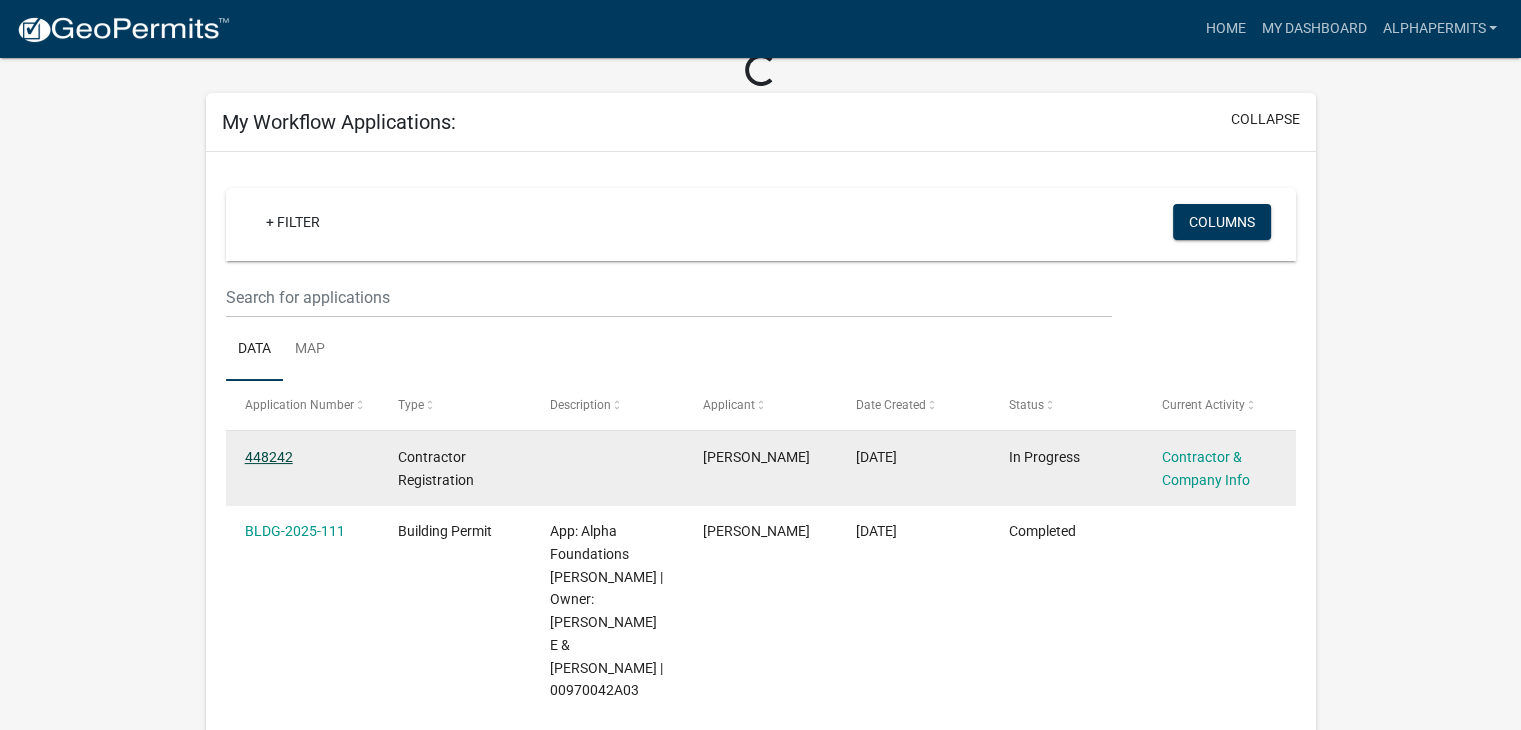 click on "448242" 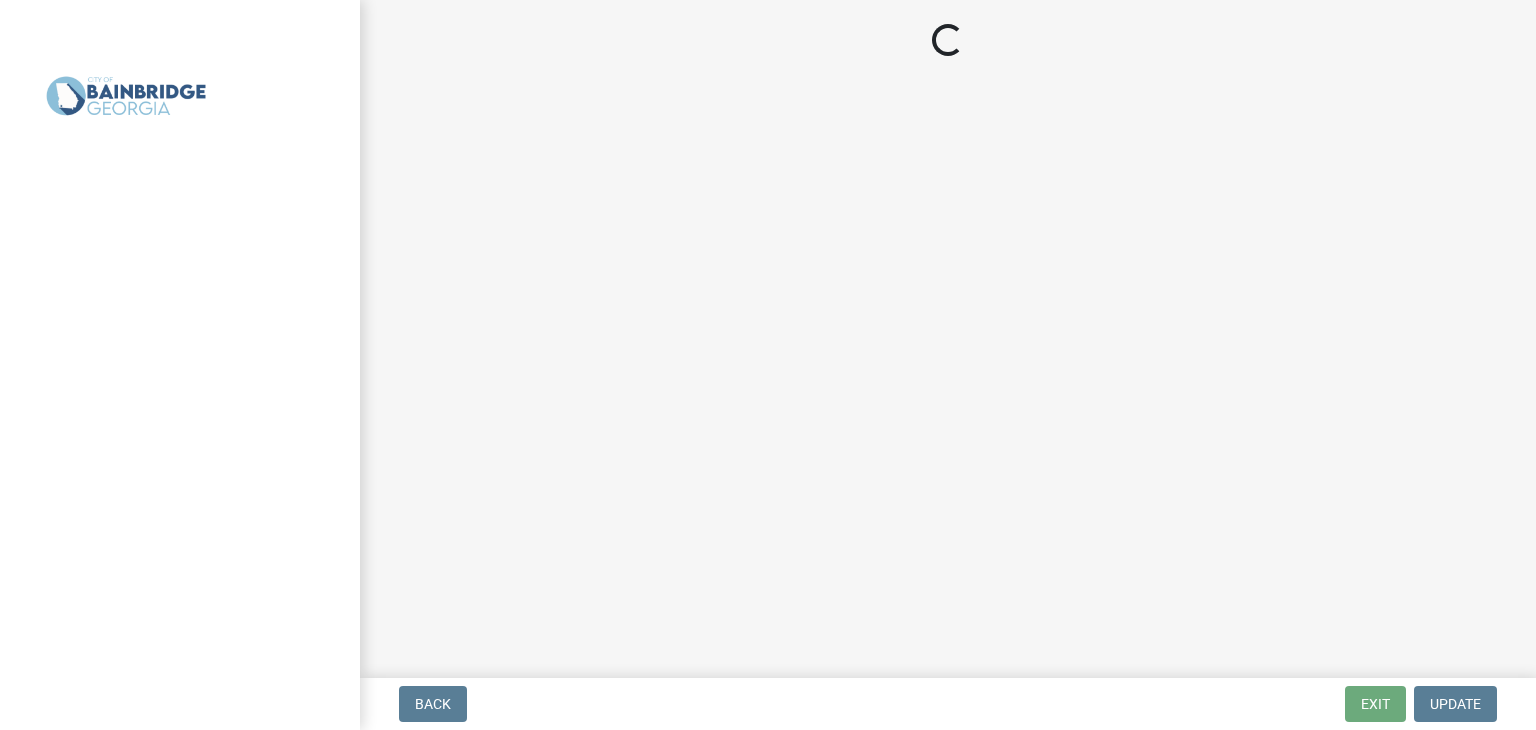 select on "FL" 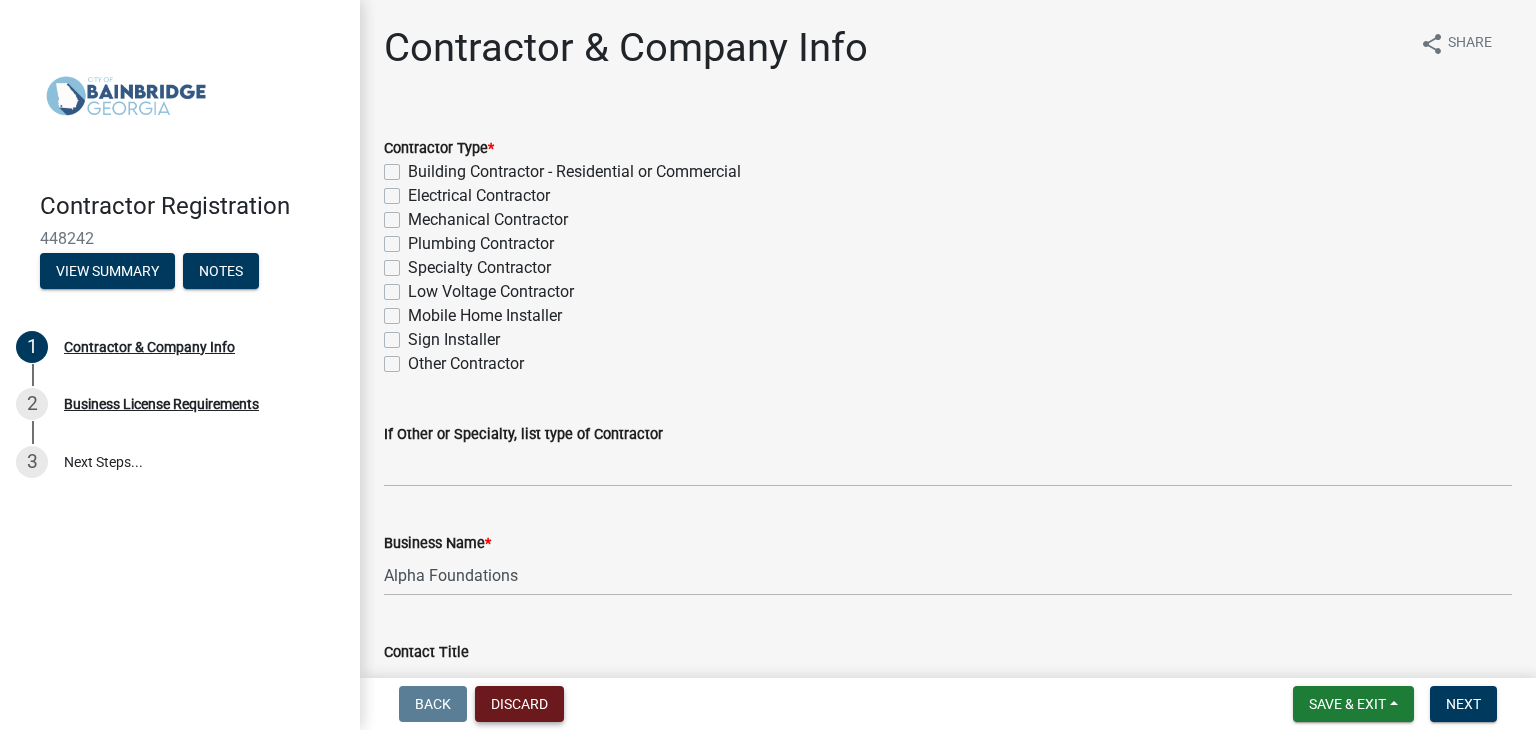click on "Discard" at bounding box center (519, 704) 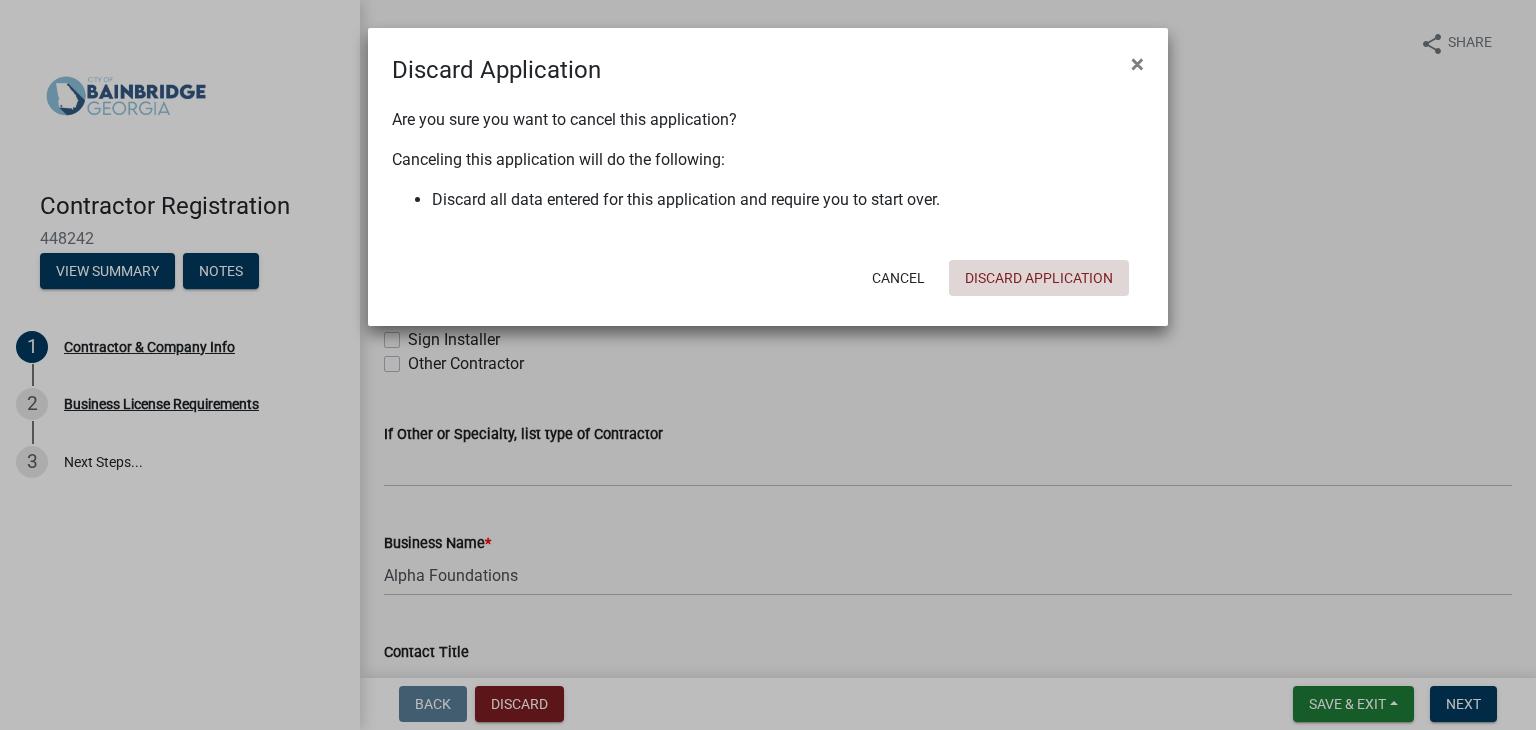 click on "Discard Application" 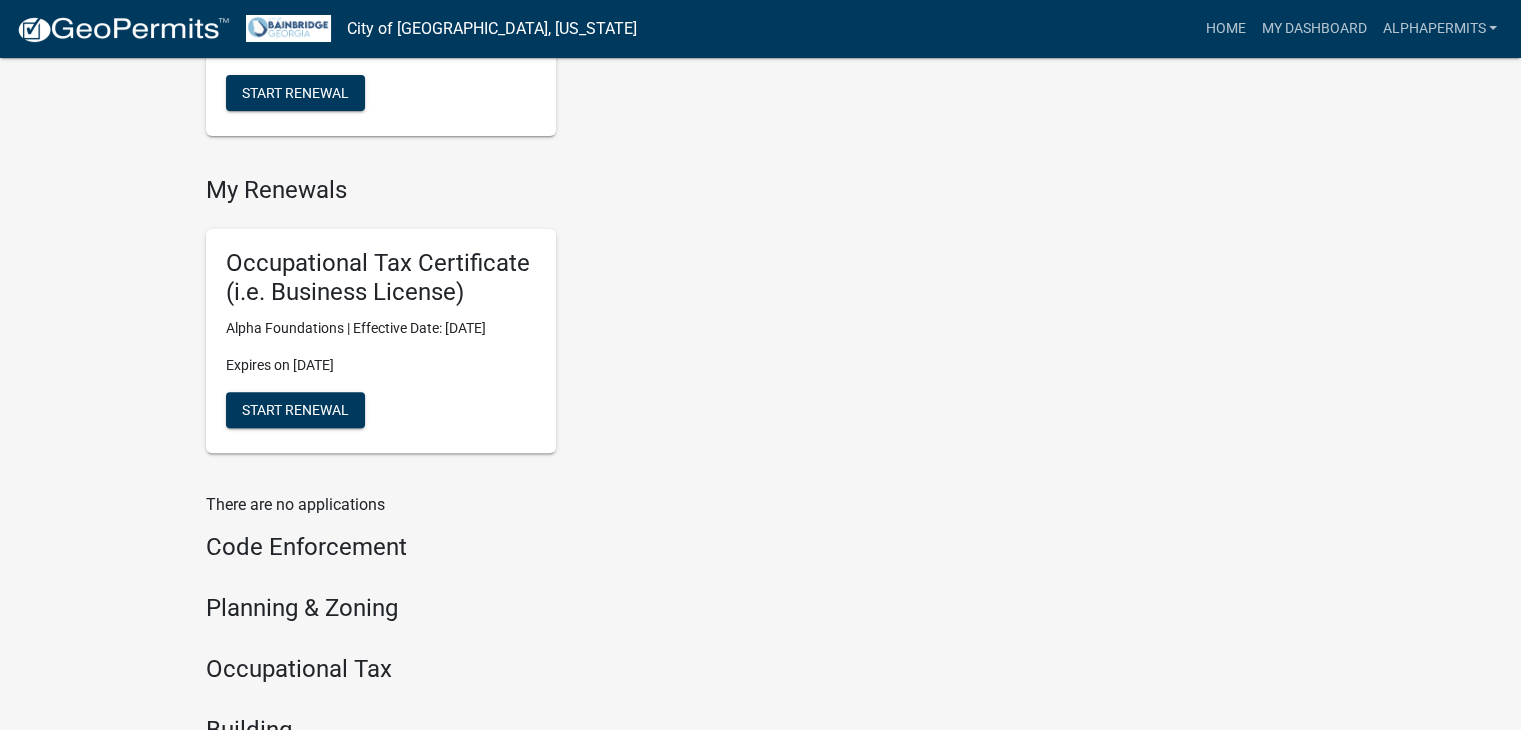 scroll, scrollTop: 0, scrollLeft: 0, axis: both 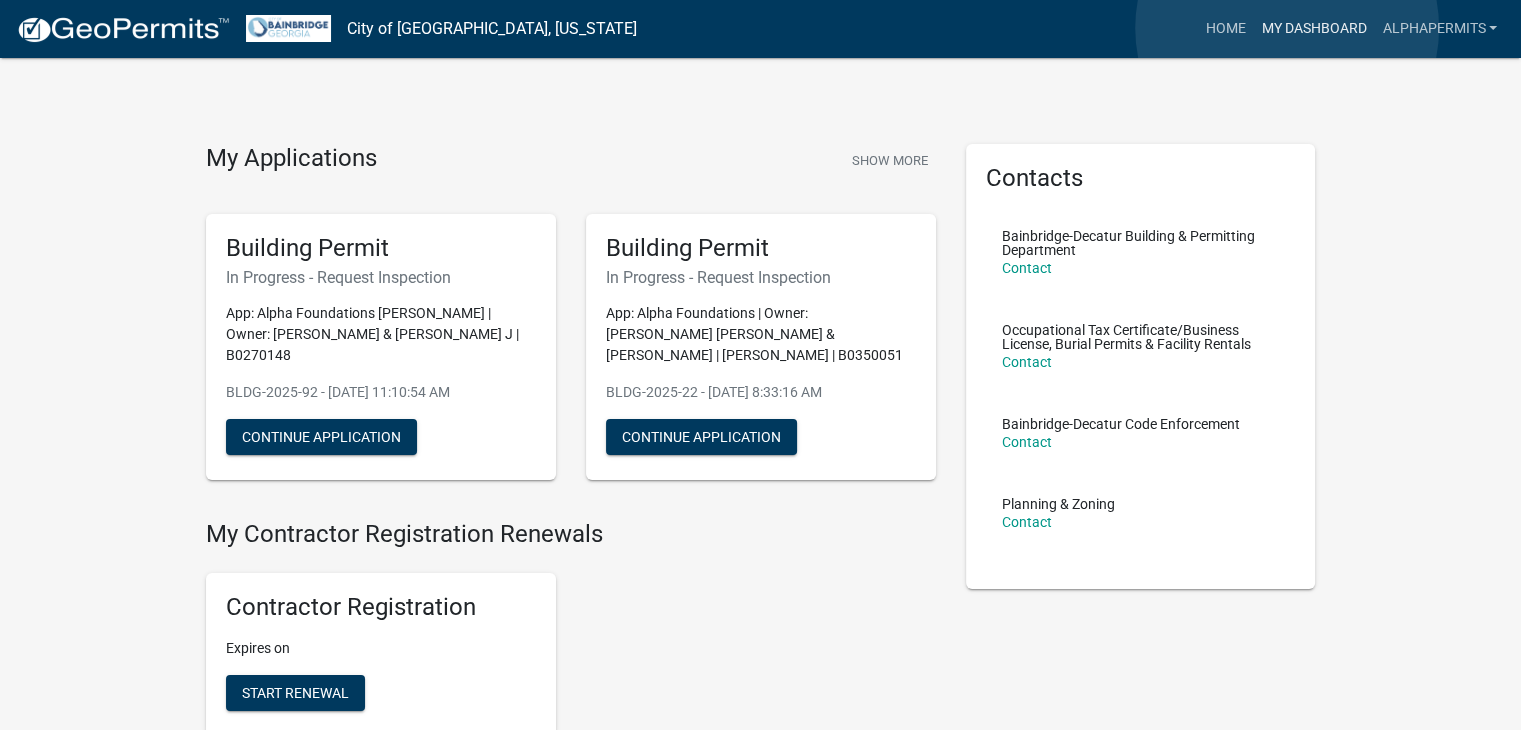 click on "My Dashboard" at bounding box center [1313, 29] 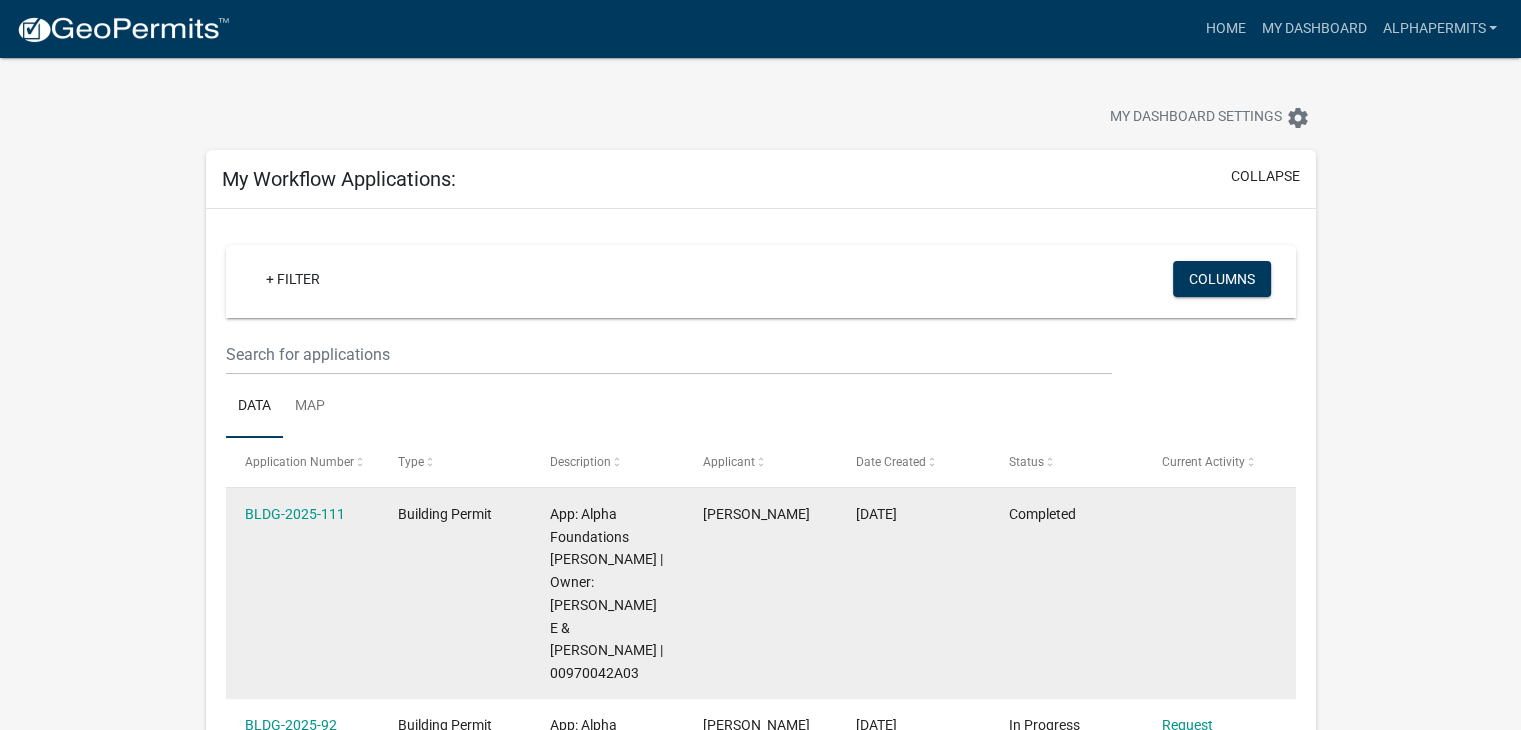 scroll, scrollTop: 0, scrollLeft: 0, axis: both 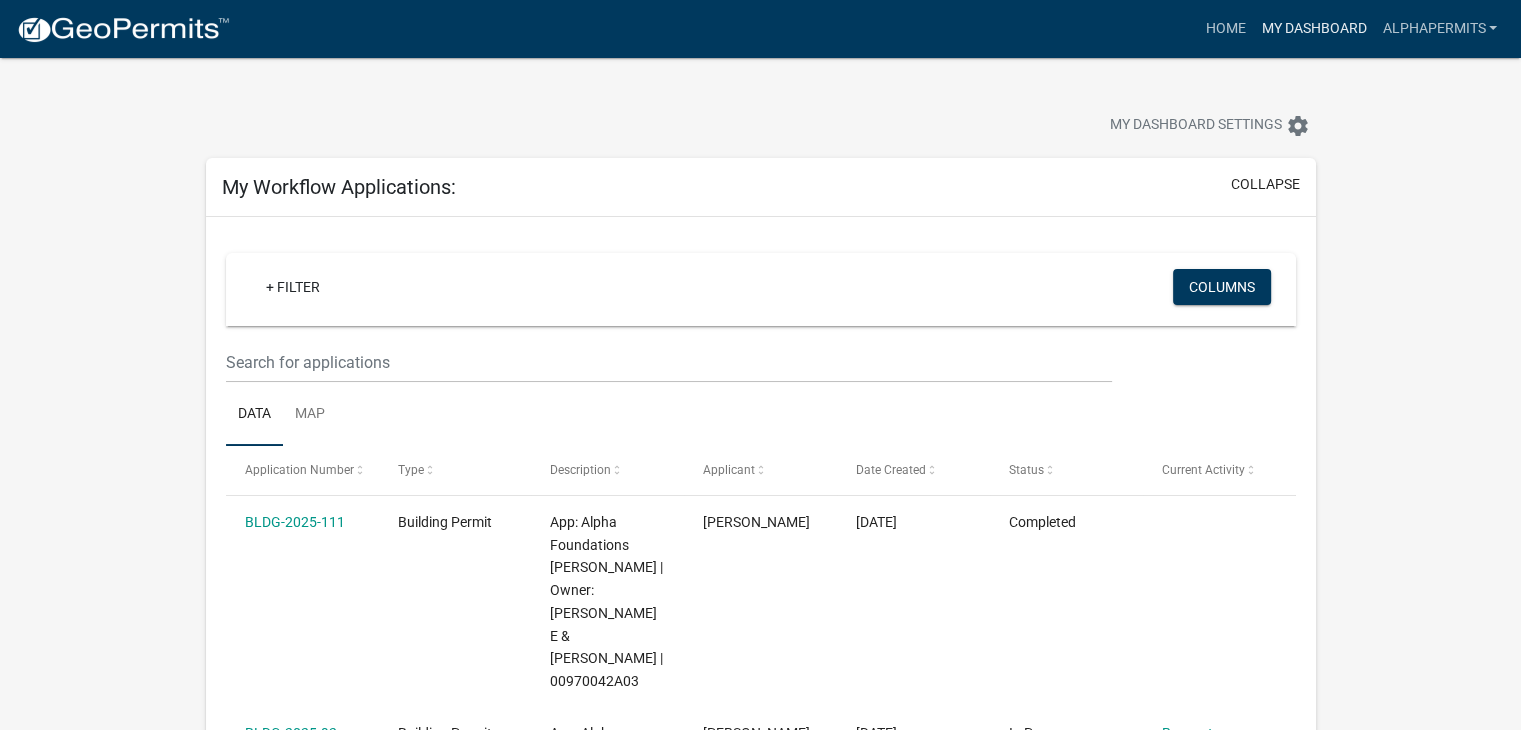 click on "My Dashboard" at bounding box center (1313, 29) 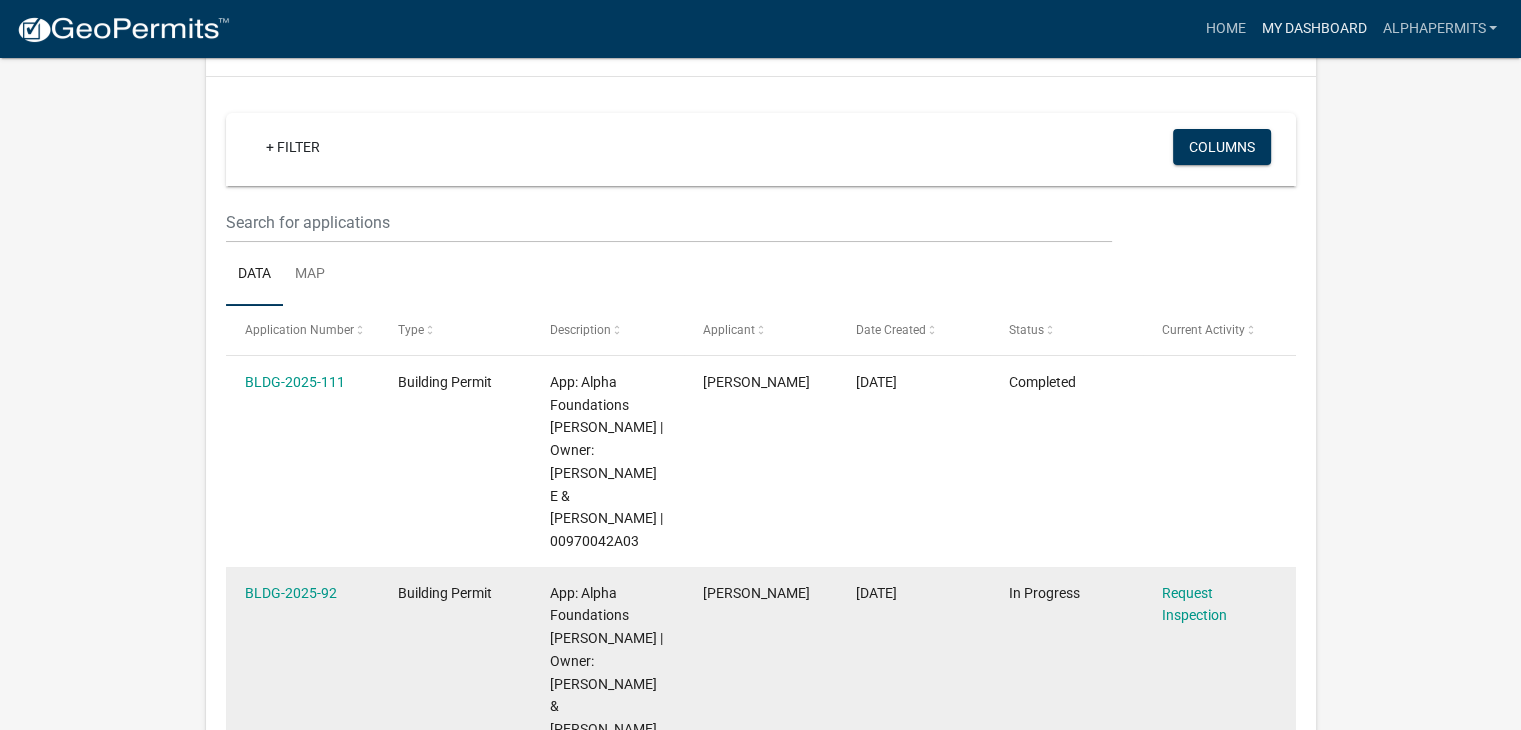 scroll, scrollTop: 0, scrollLeft: 0, axis: both 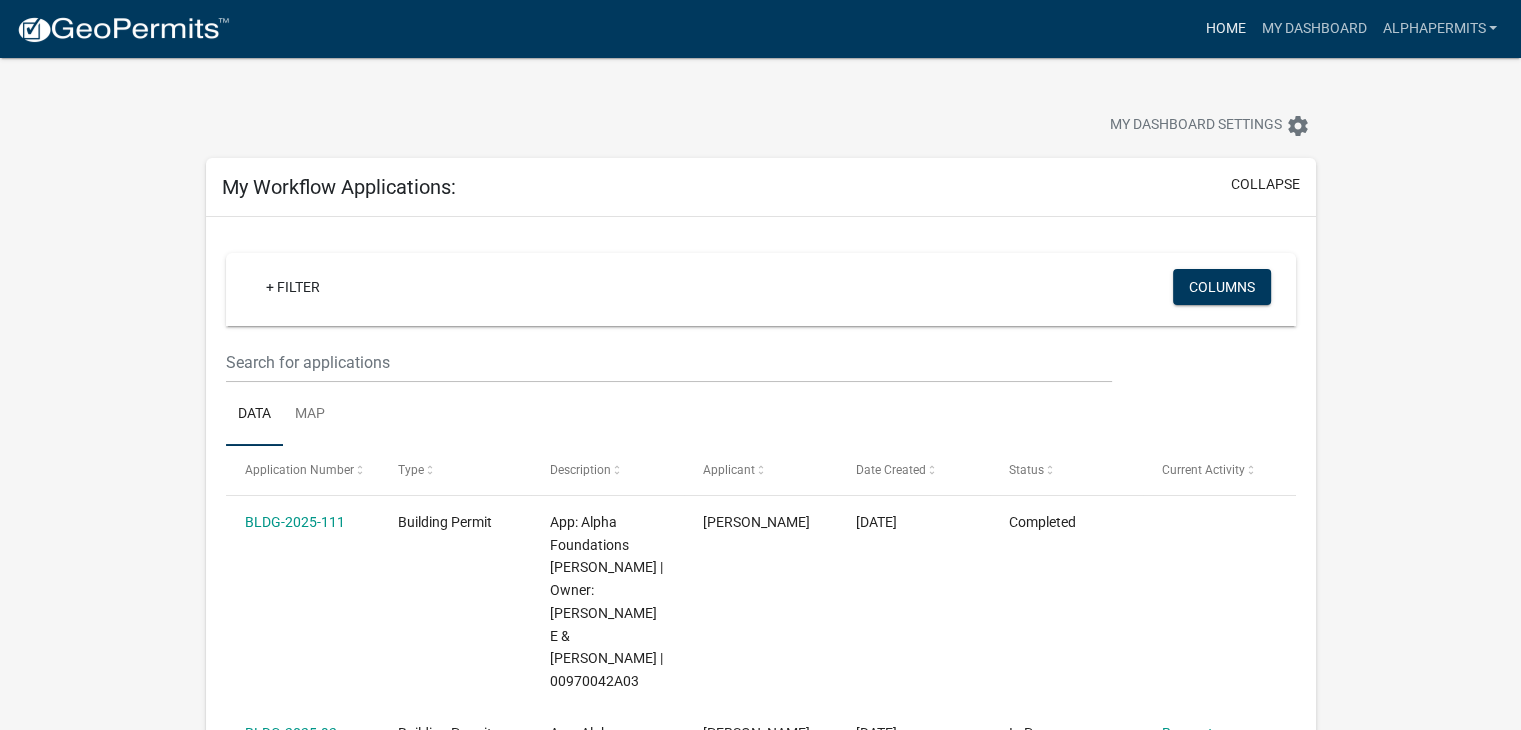 click on "Home" at bounding box center [1225, 29] 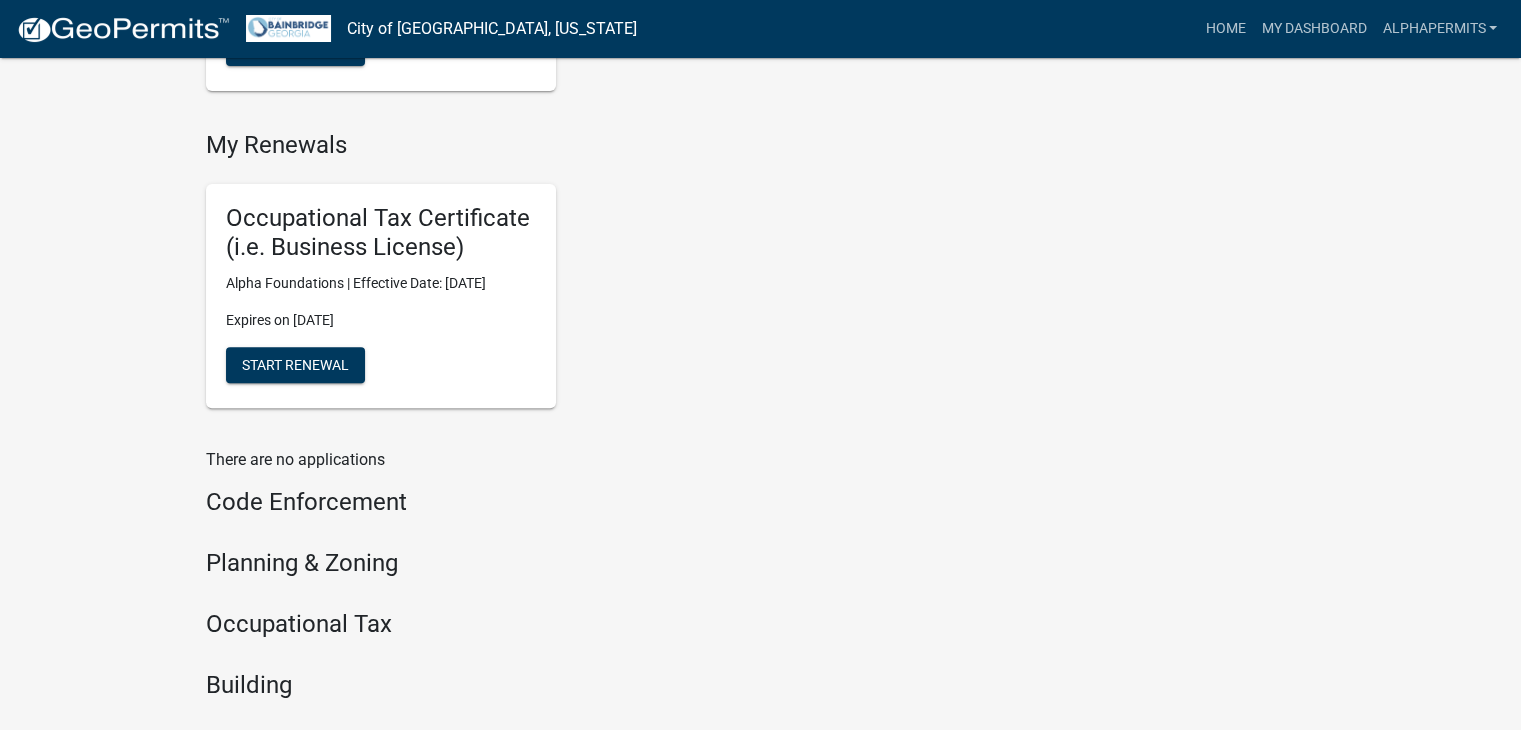 scroll, scrollTop: 880, scrollLeft: 0, axis: vertical 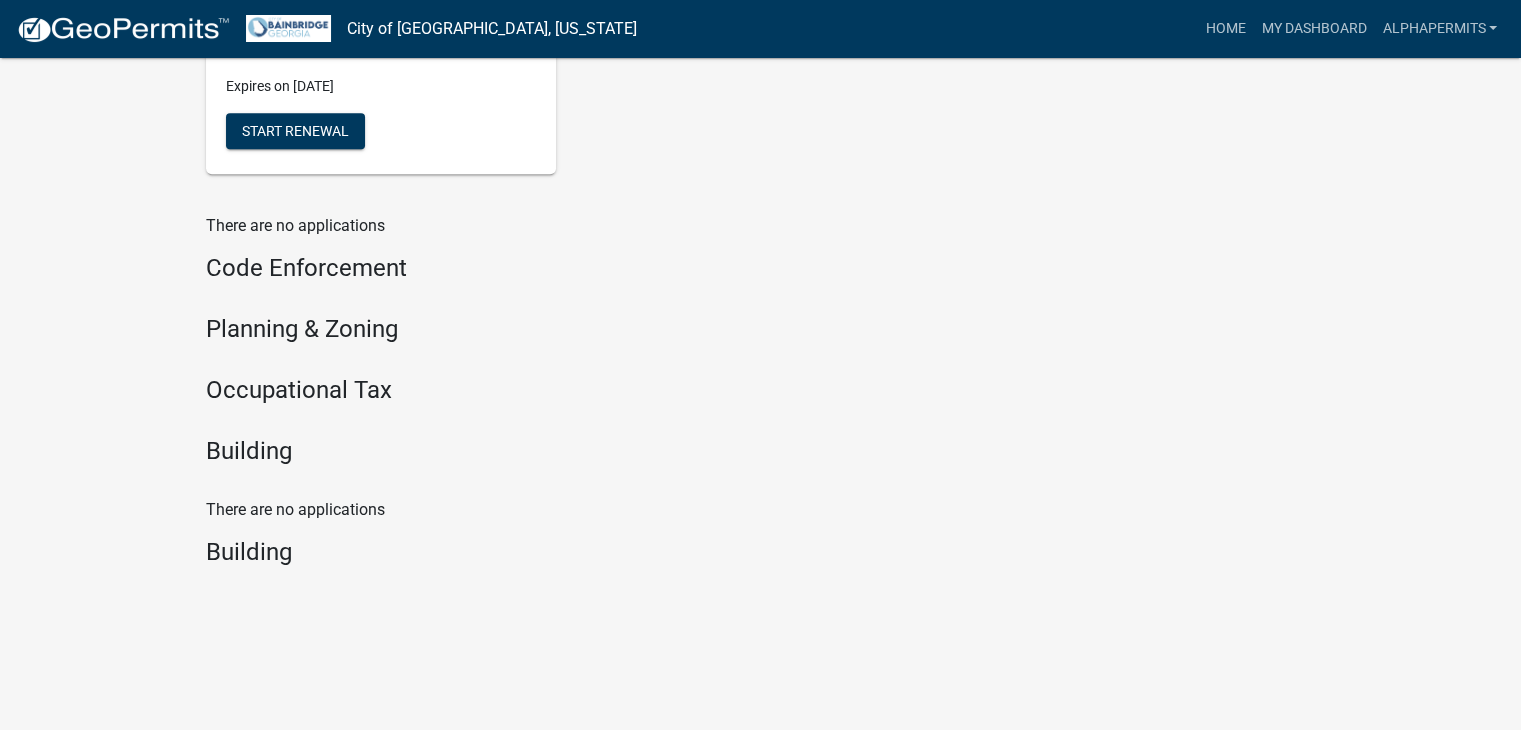 drag, startPoint x: 248, startPoint y: 552, endPoint x: 249, endPoint y: 538, distance: 14.035668 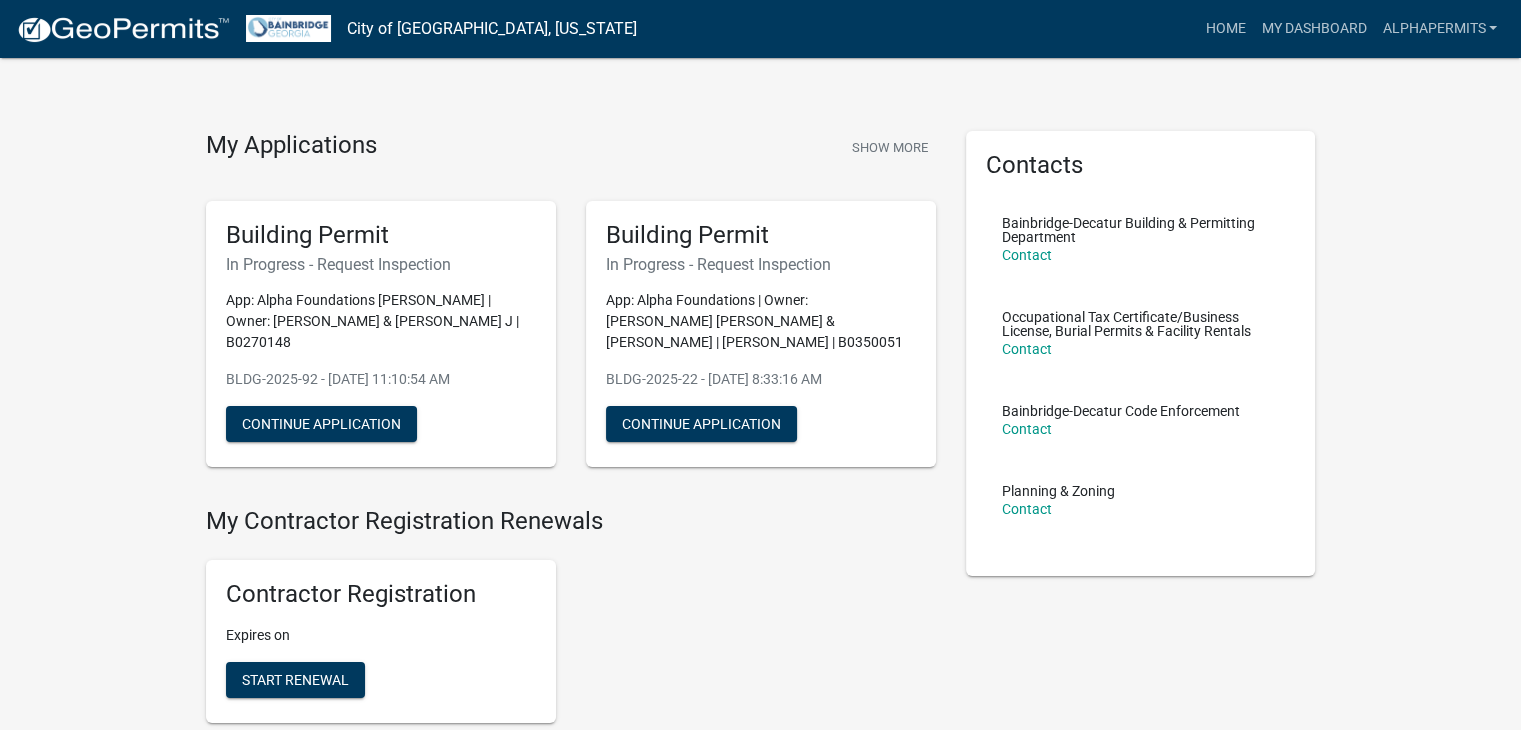 scroll, scrollTop: 0, scrollLeft: 0, axis: both 